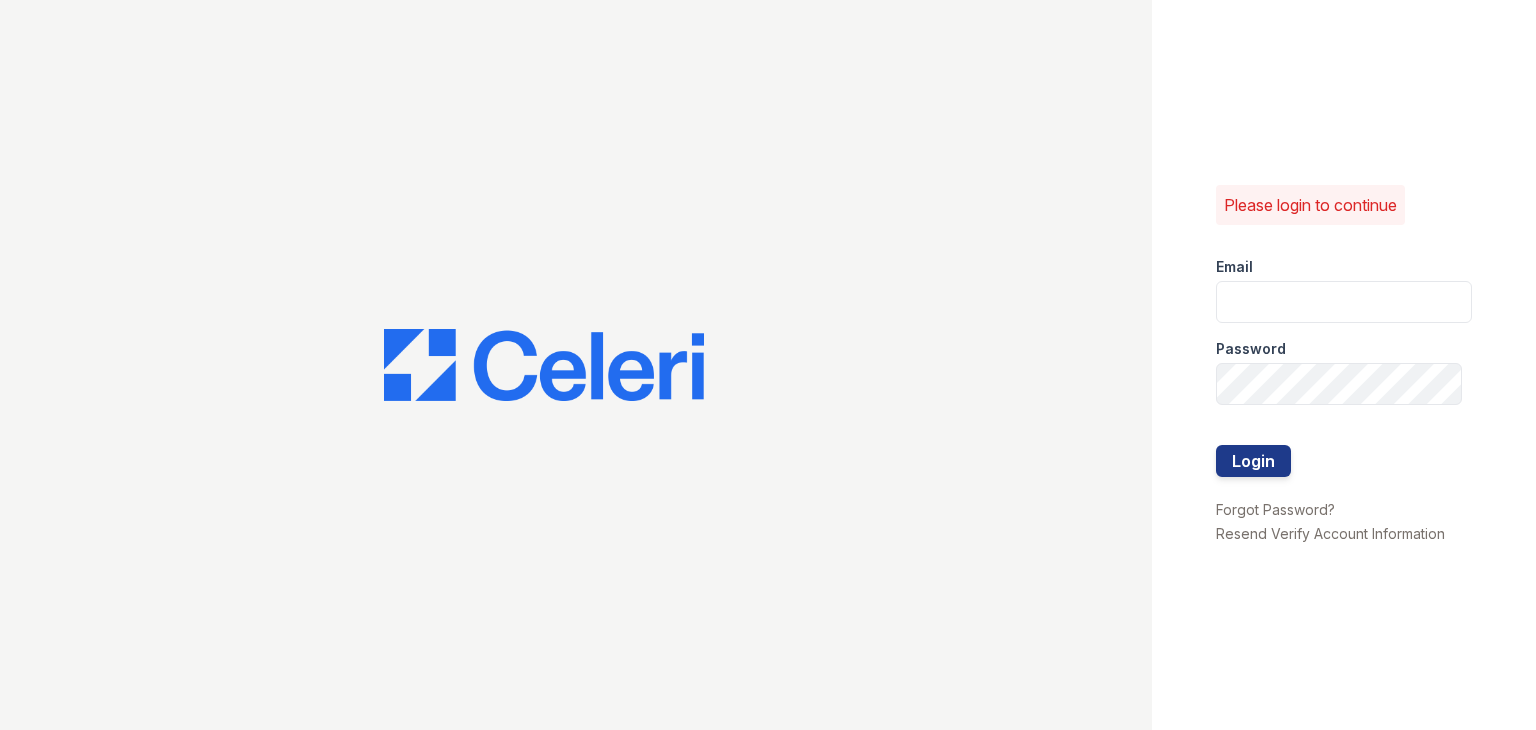 scroll, scrollTop: 0, scrollLeft: 0, axis: both 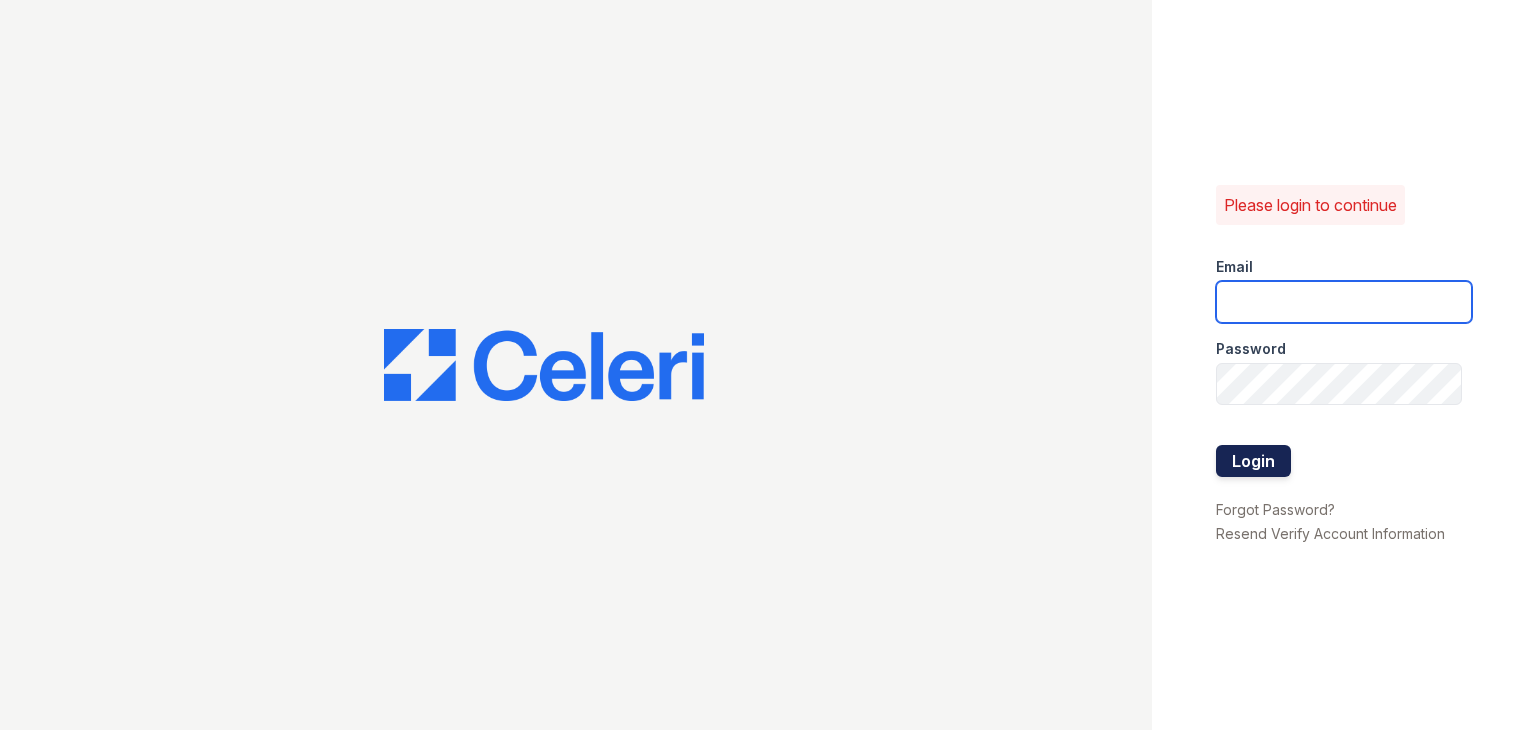 type on "888atgrandhopepark@trinity-pm.com" 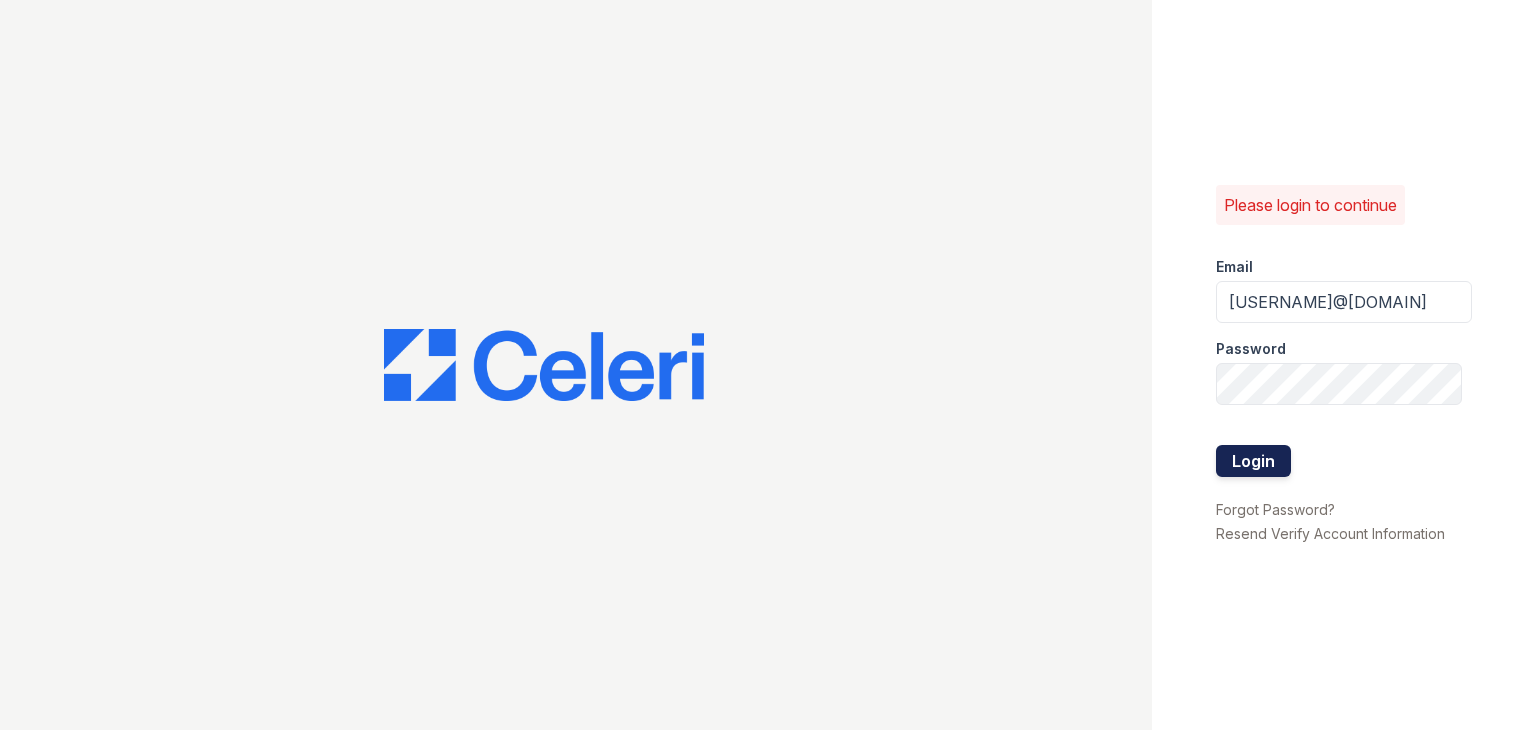 click on "Login" at bounding box center [1253, 461] 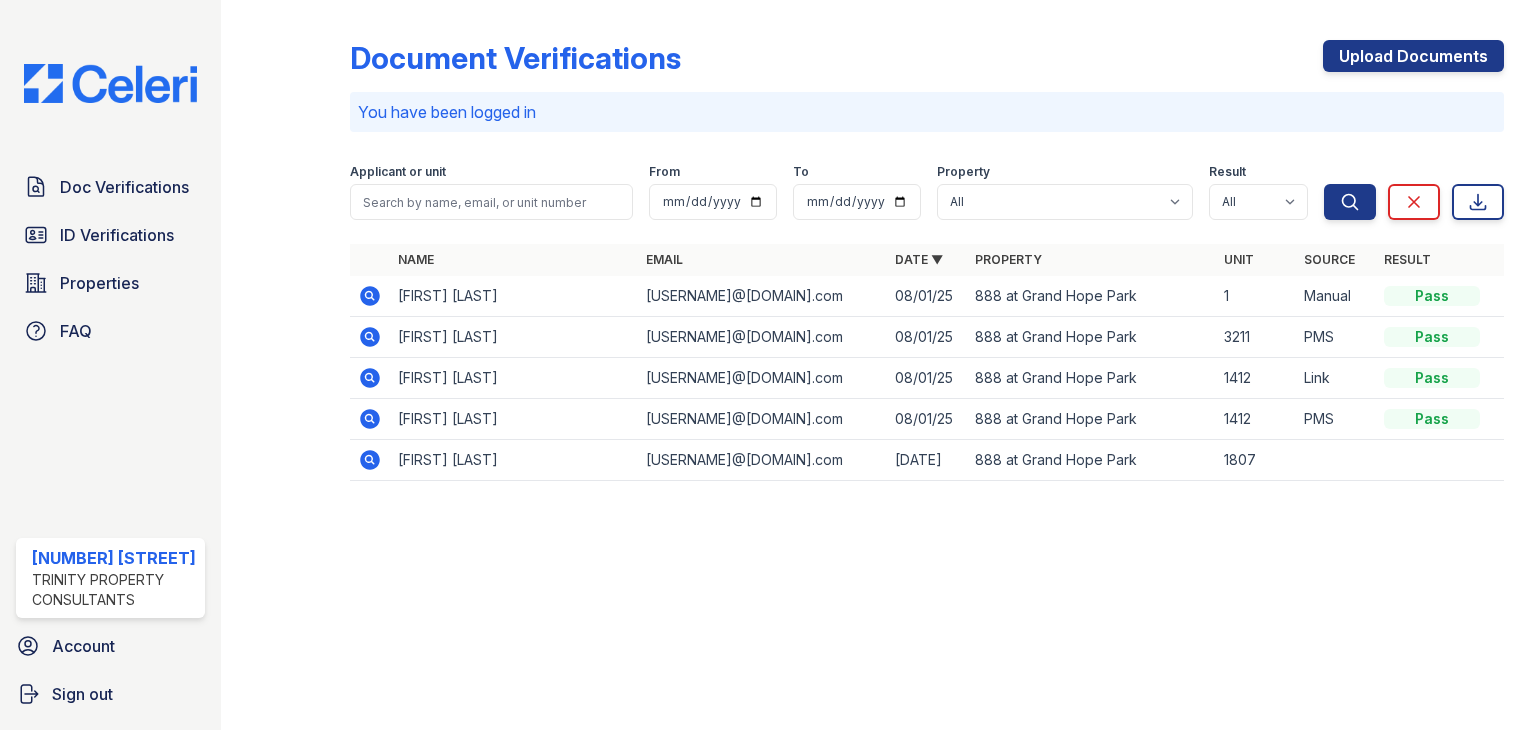 scroll, scrollTop: 0, scrollLeft: 0, axis: both 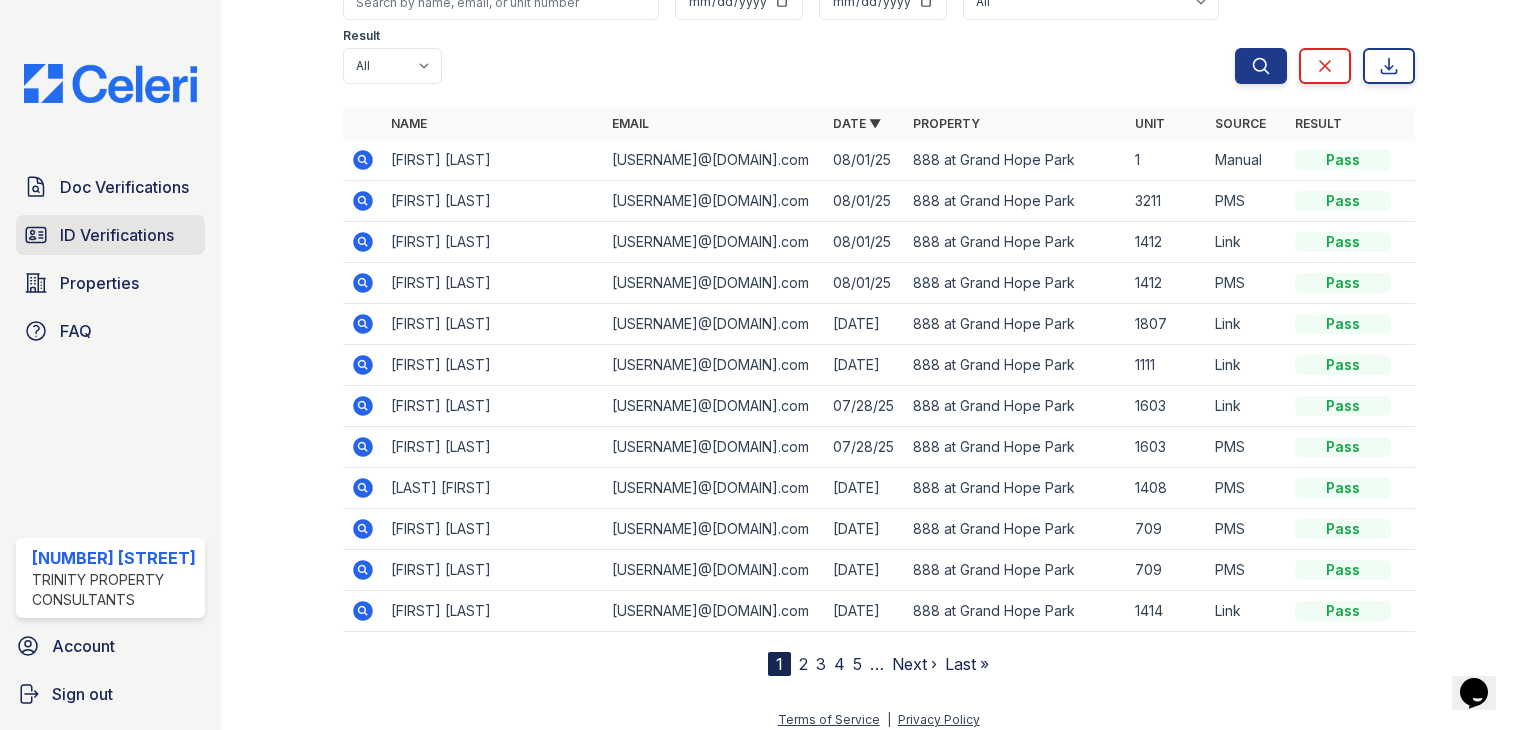 click on "ID Verifications" at bounding box center (117, 235) 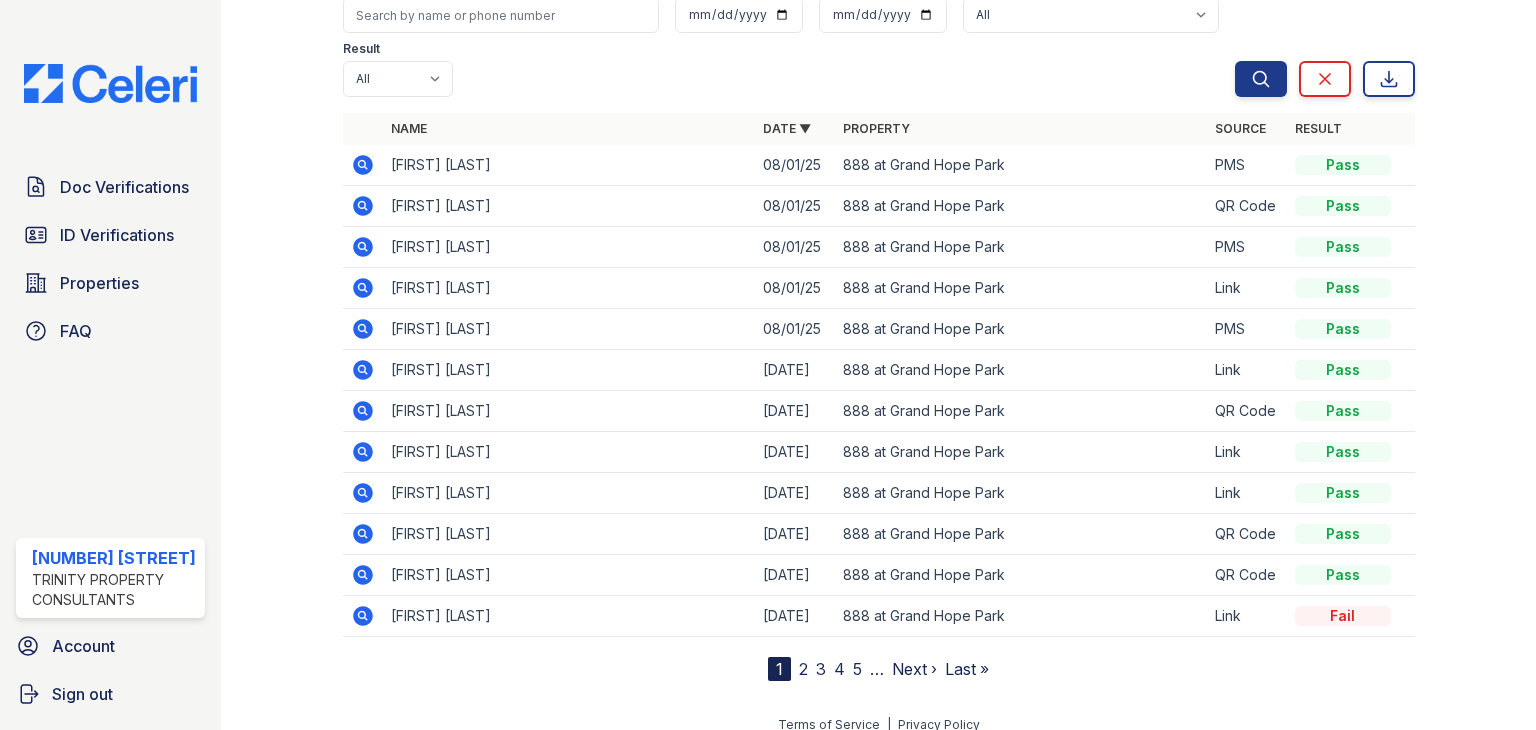 scroll, scrollTop: 148, scrollLeft: 0, axis: vertical 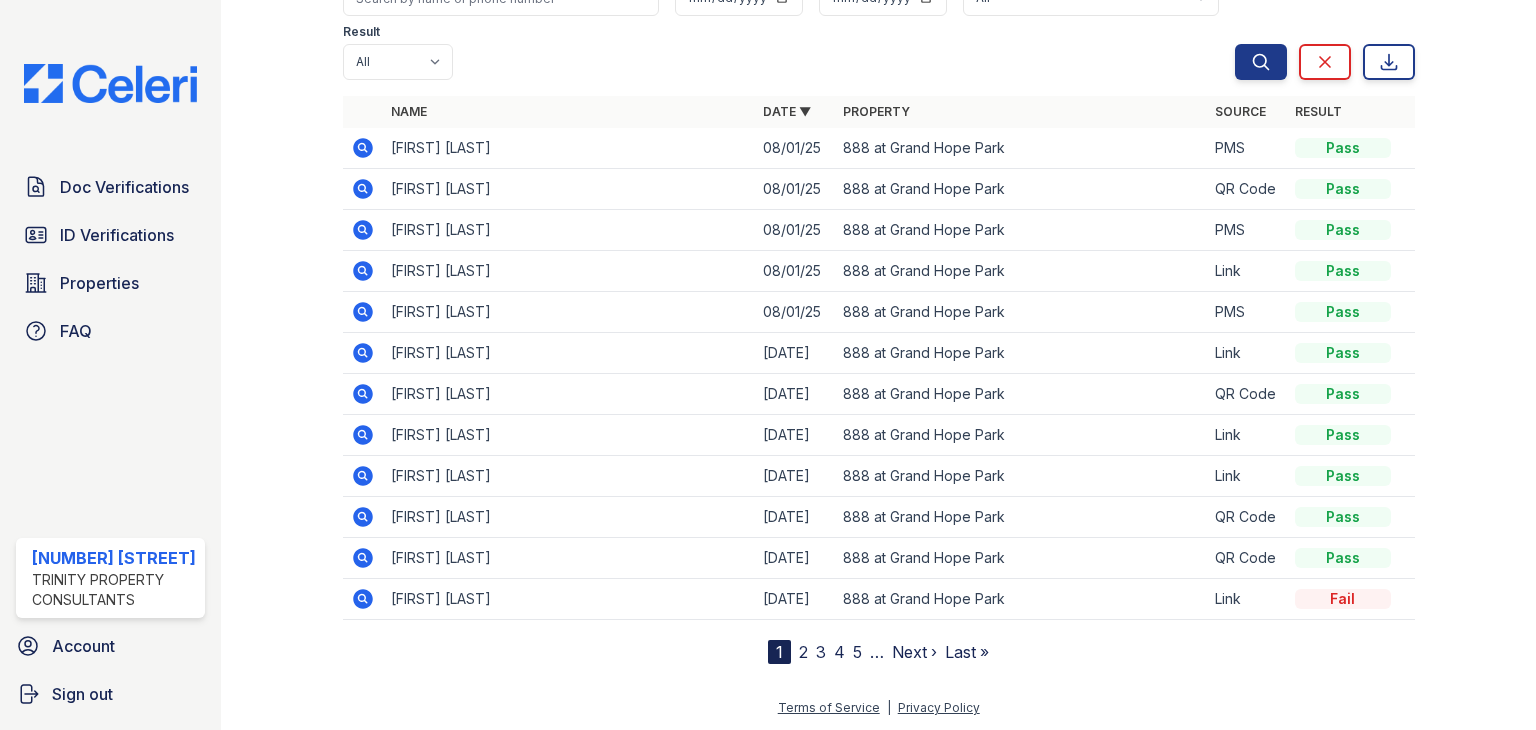 click 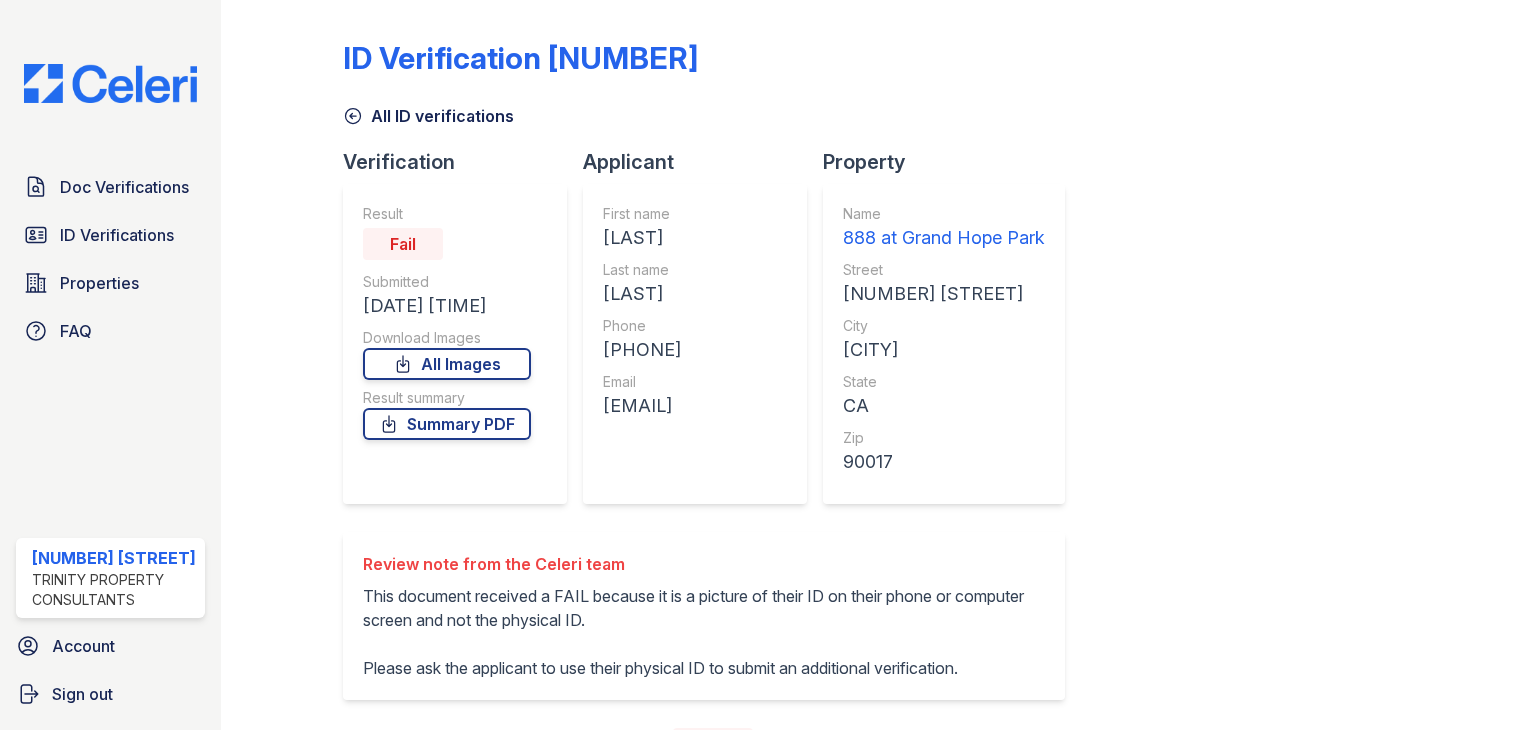 scroll, scrollTop: 0, scrollLeft: 0, axis: both 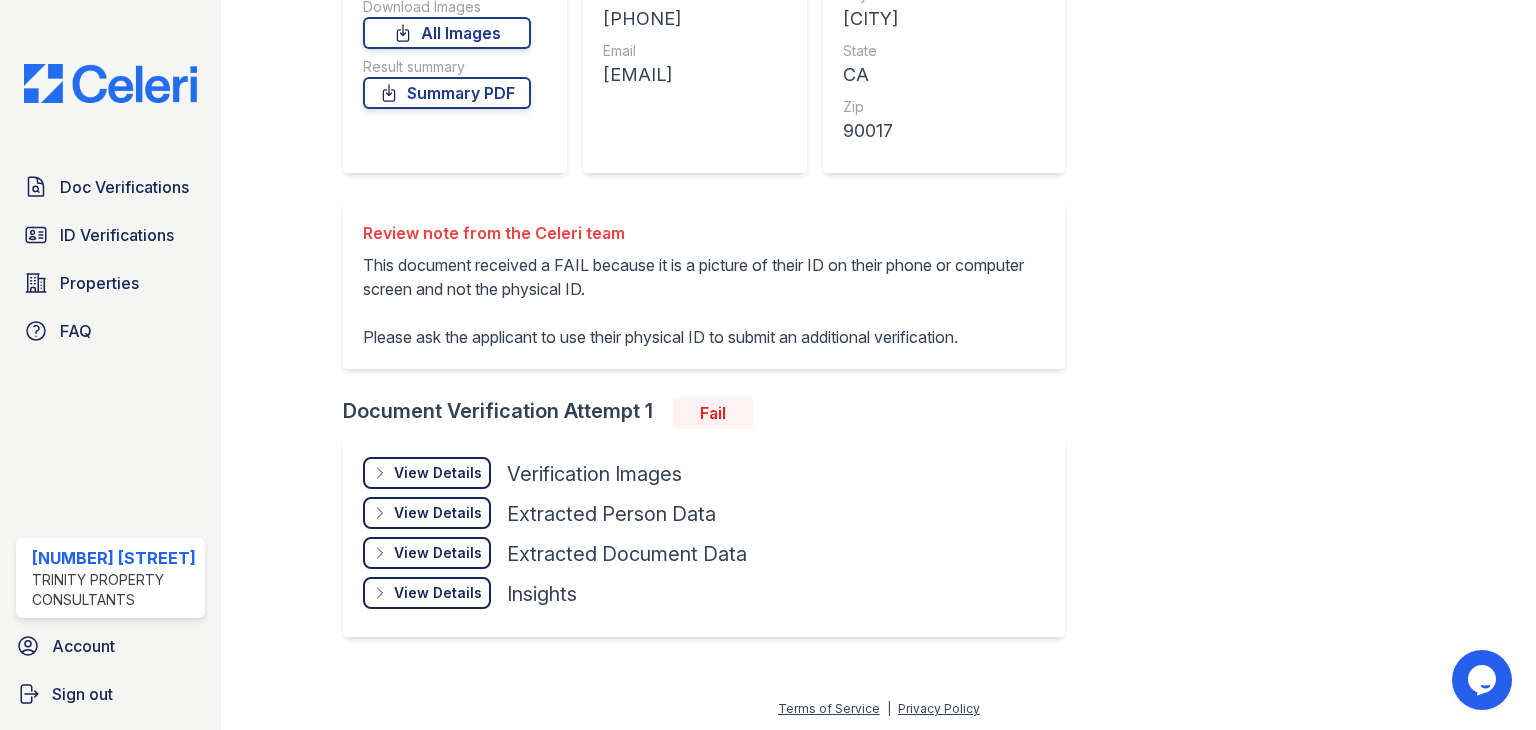 click on "View Details
Details" at bounding box center [427, 473] 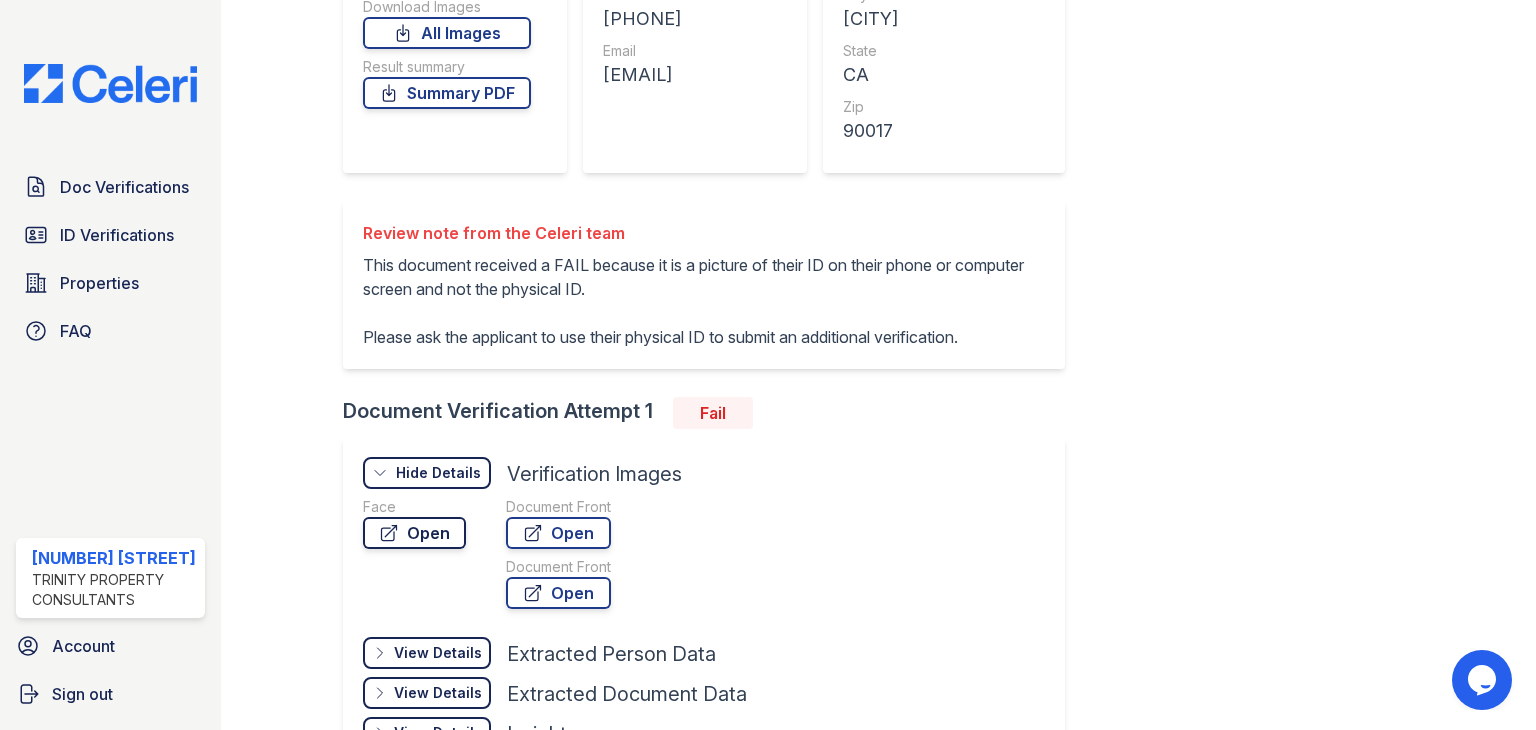 click on "Open" at bounding box center (414, 533) 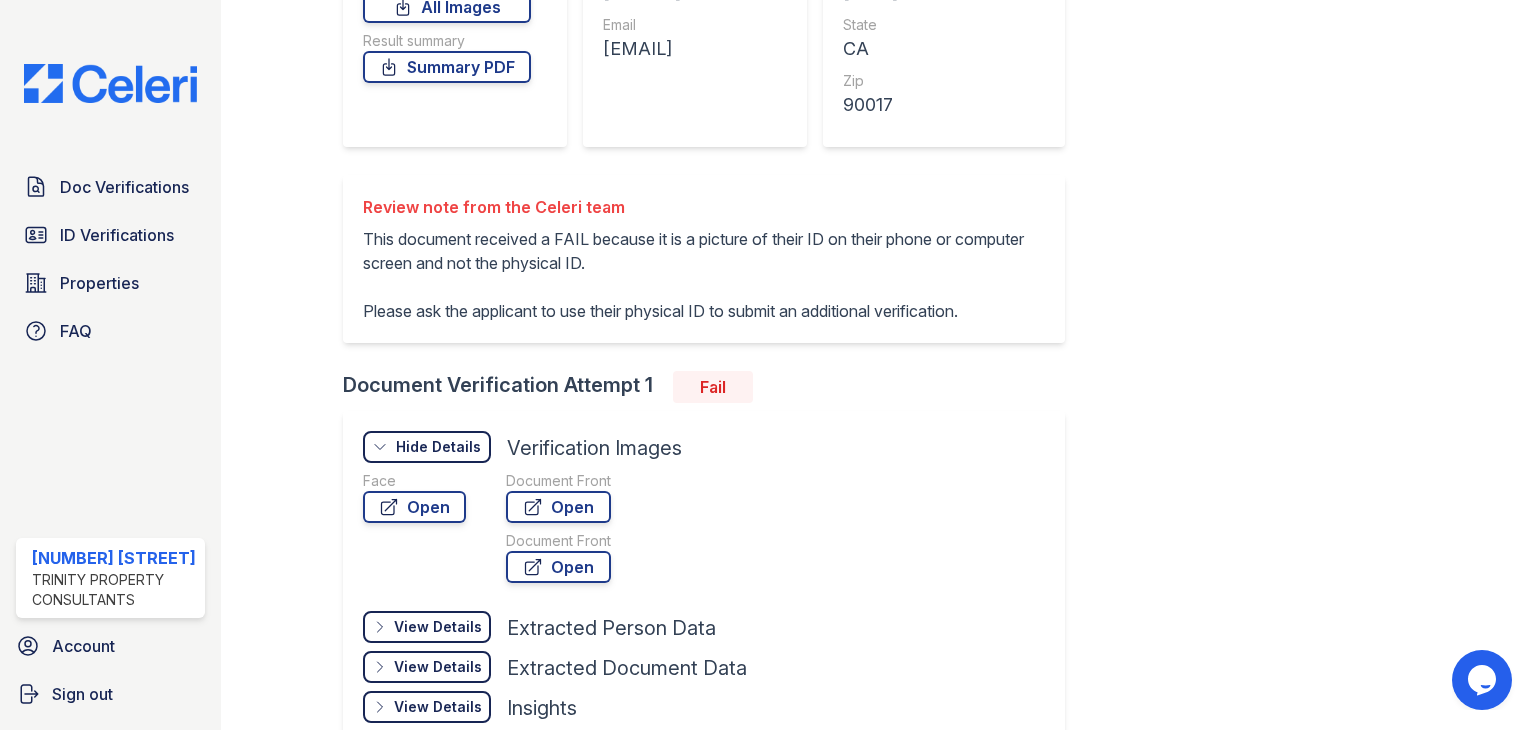 scroll, scrollTop: 431, scrollLeft: 0, axis: vertical 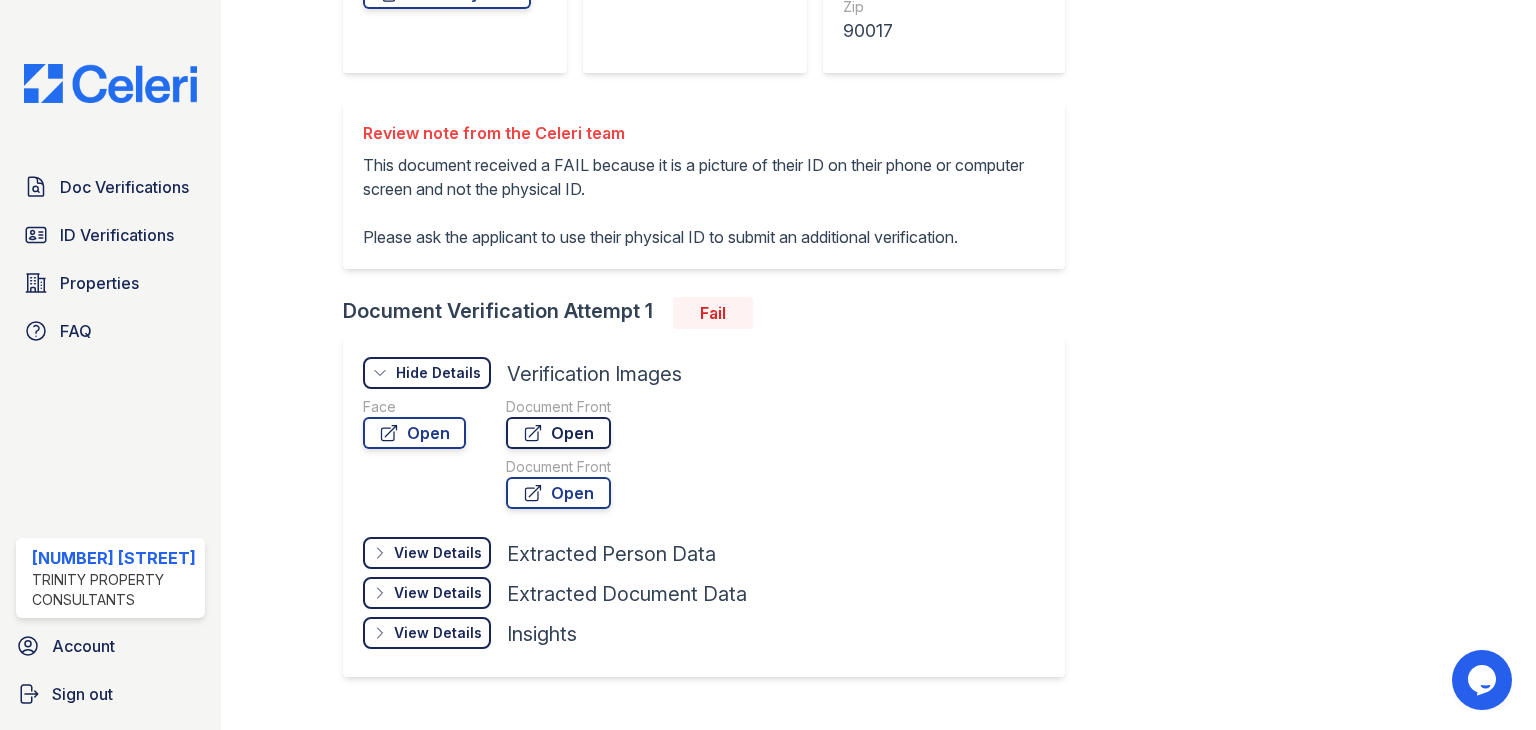 click on "Open" at bounding box center (558, 433) 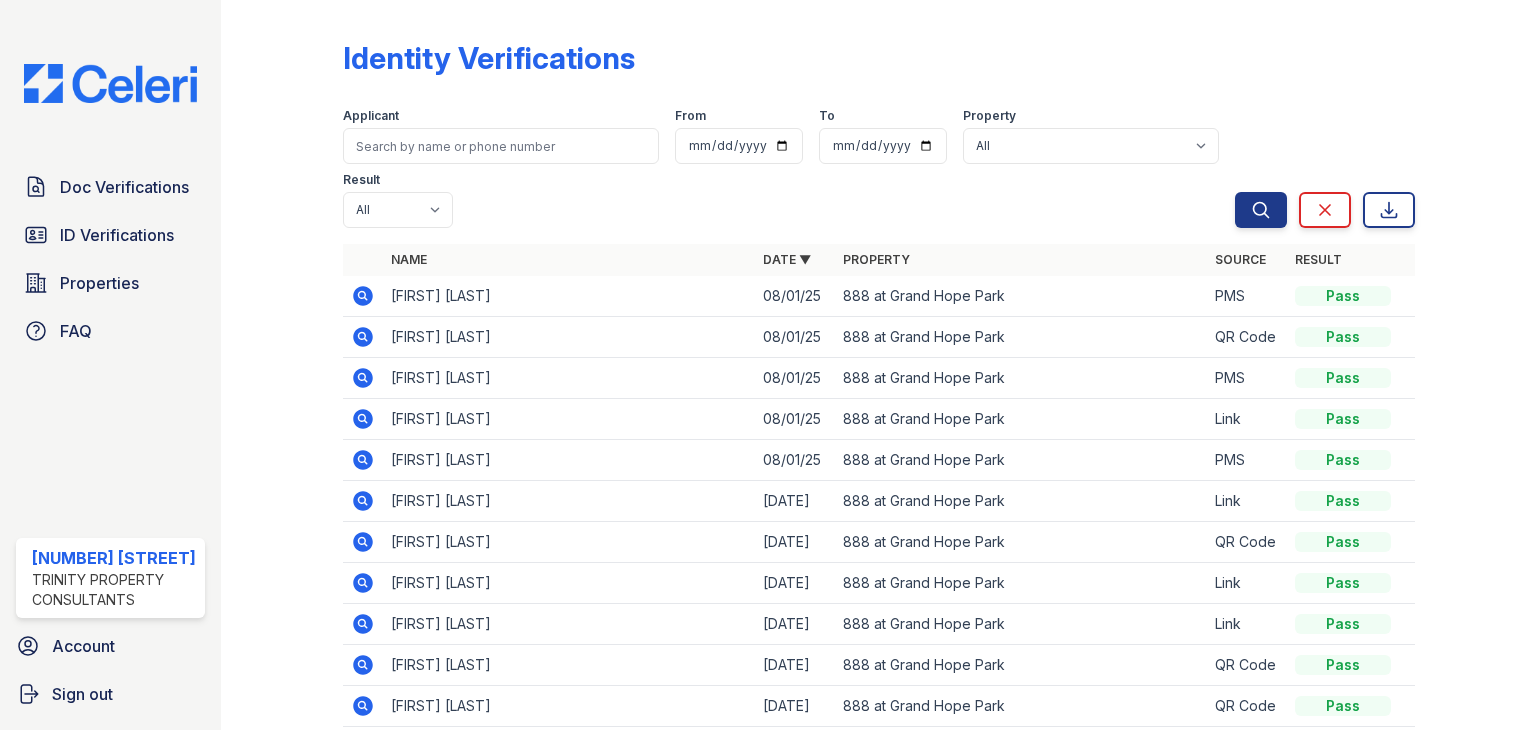 scroll, scrollTop: 0, scrollLeft: 0, axis: both 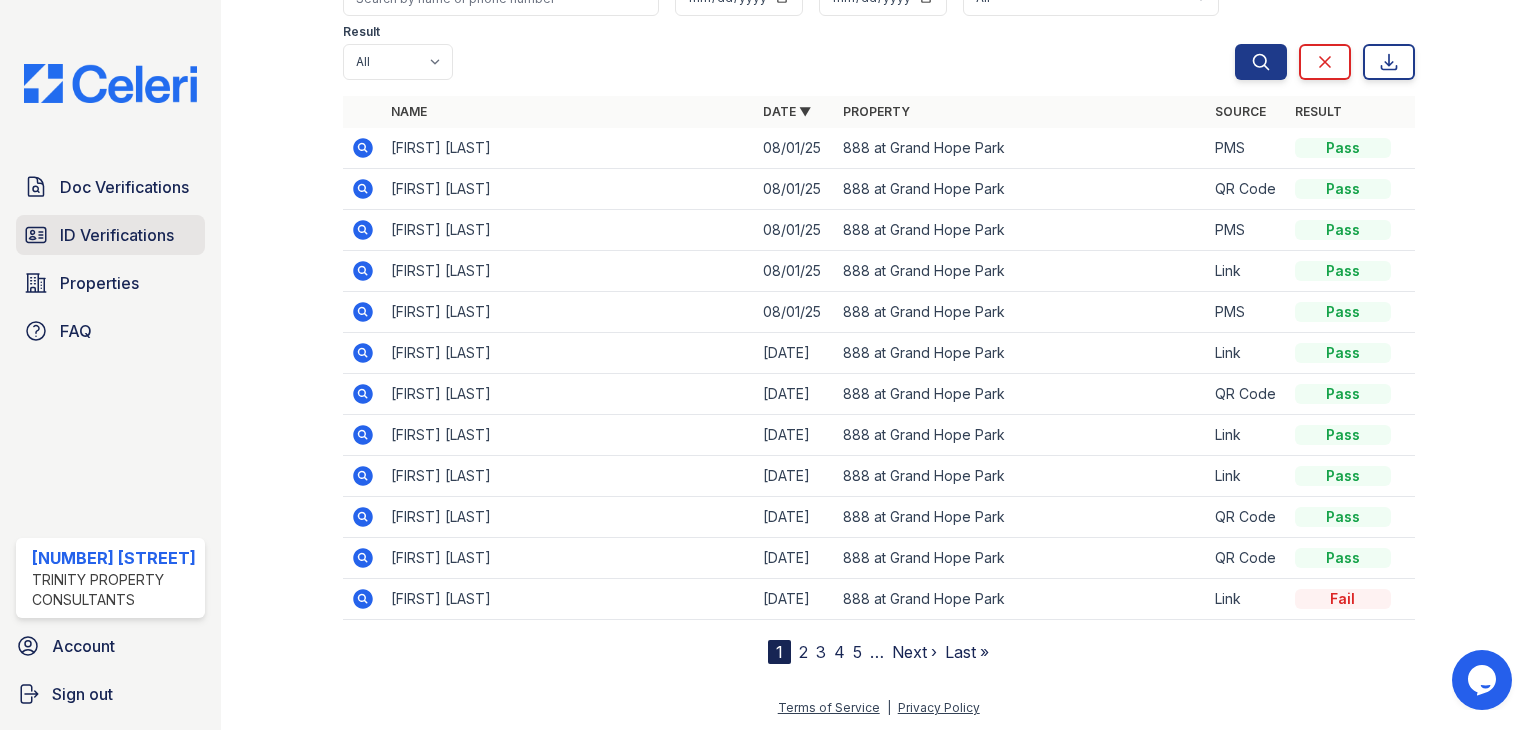 click on "ID Verifications" at bounding box center [117, 235] 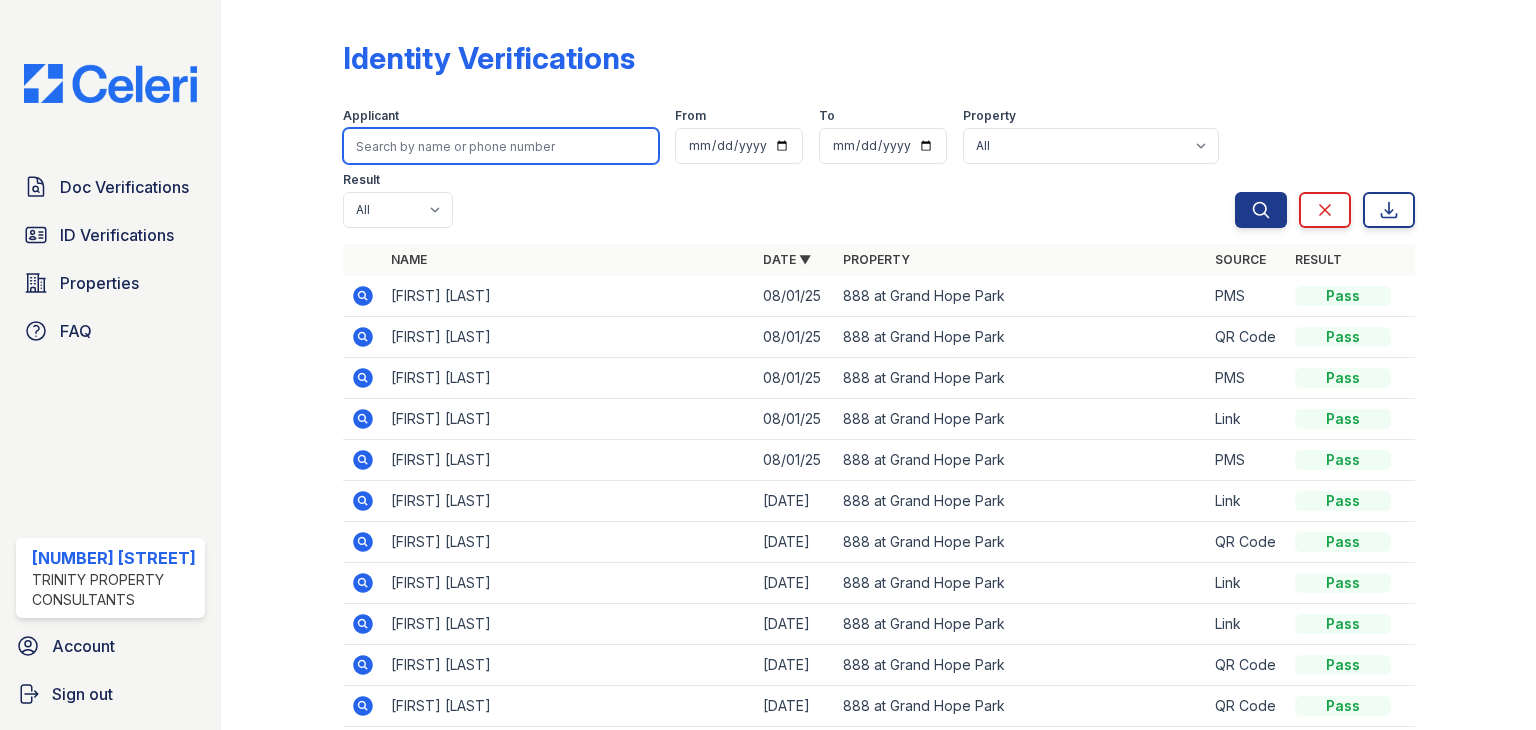click at bounding box center (501, 146) 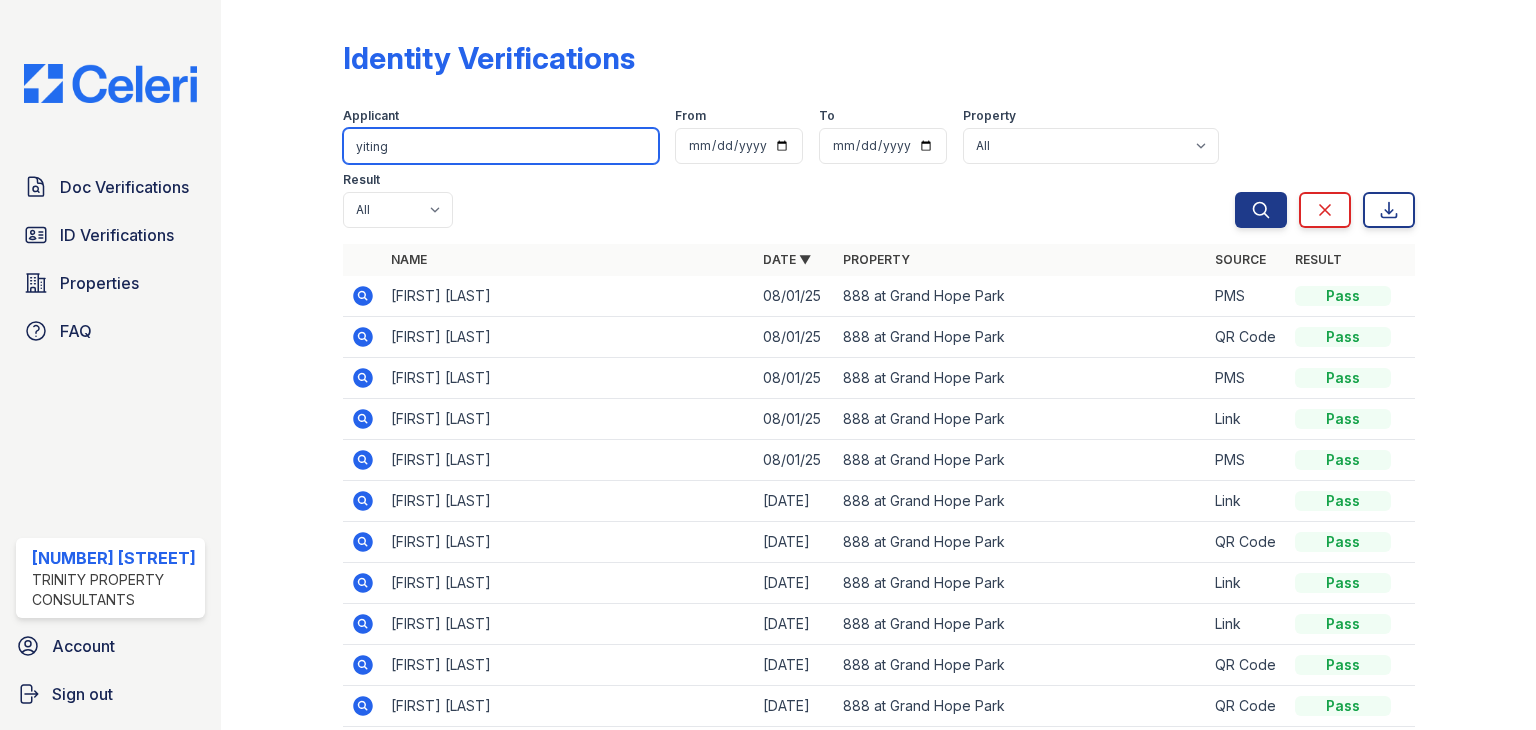 type on "yiting" 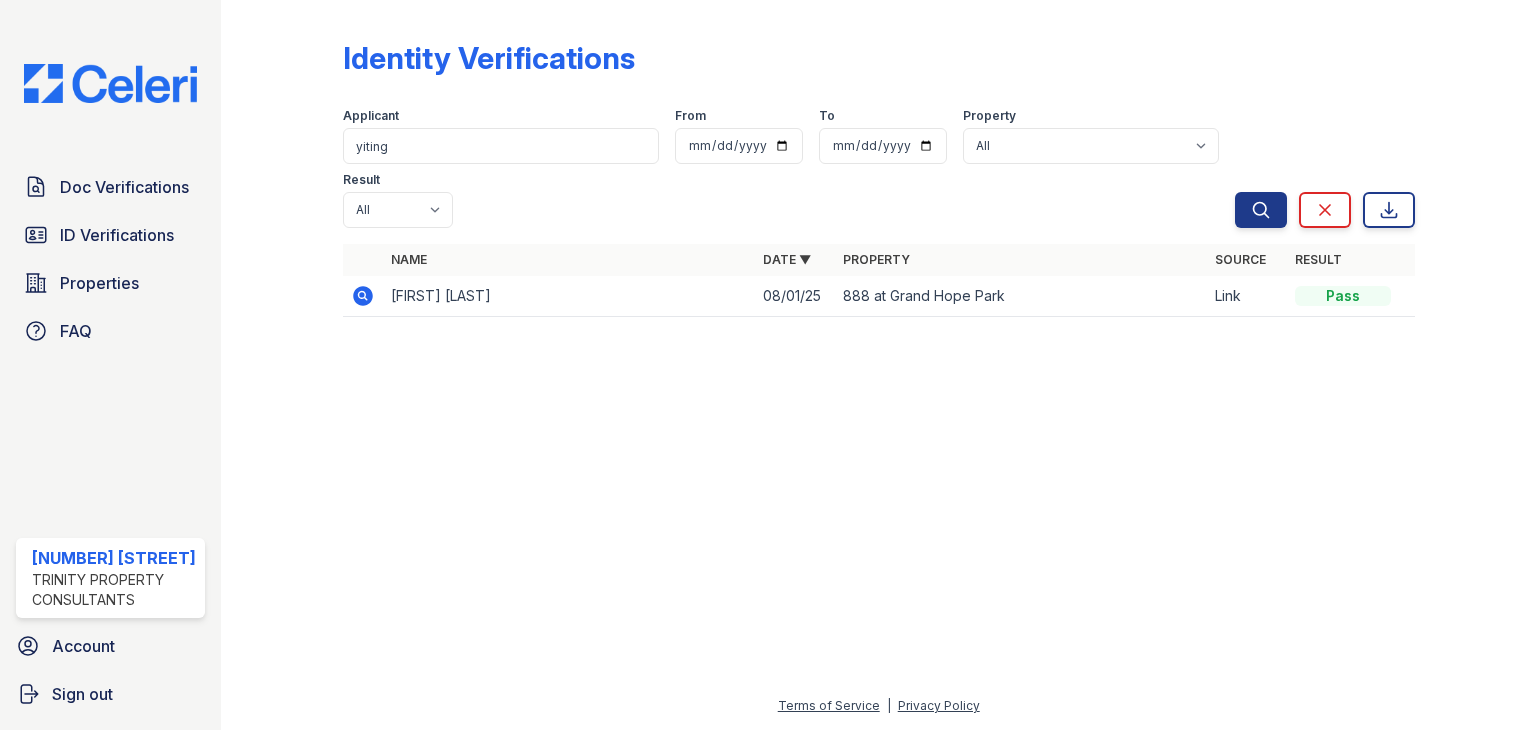 click 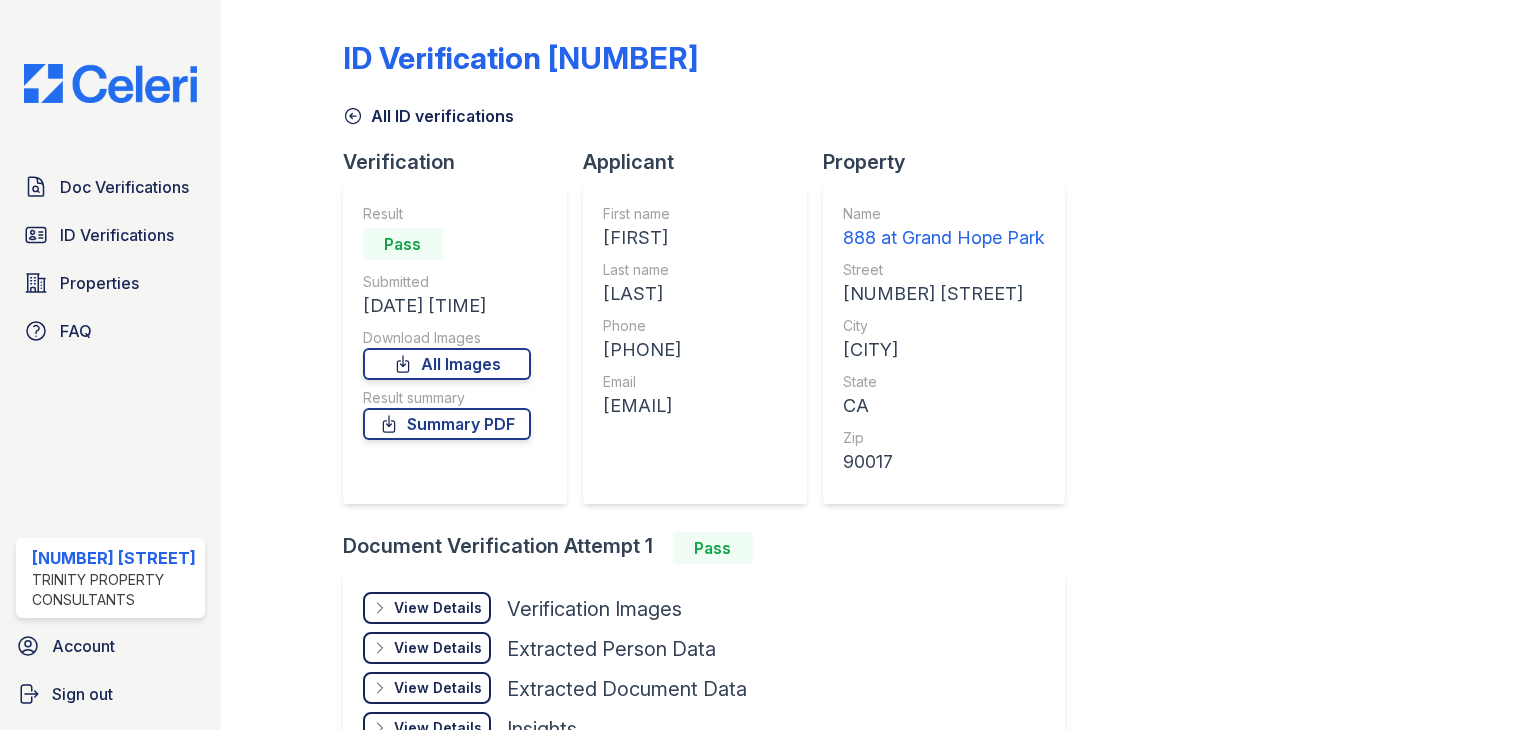scroll, scrollTop: 0, scrollLeft: 0, axis: both 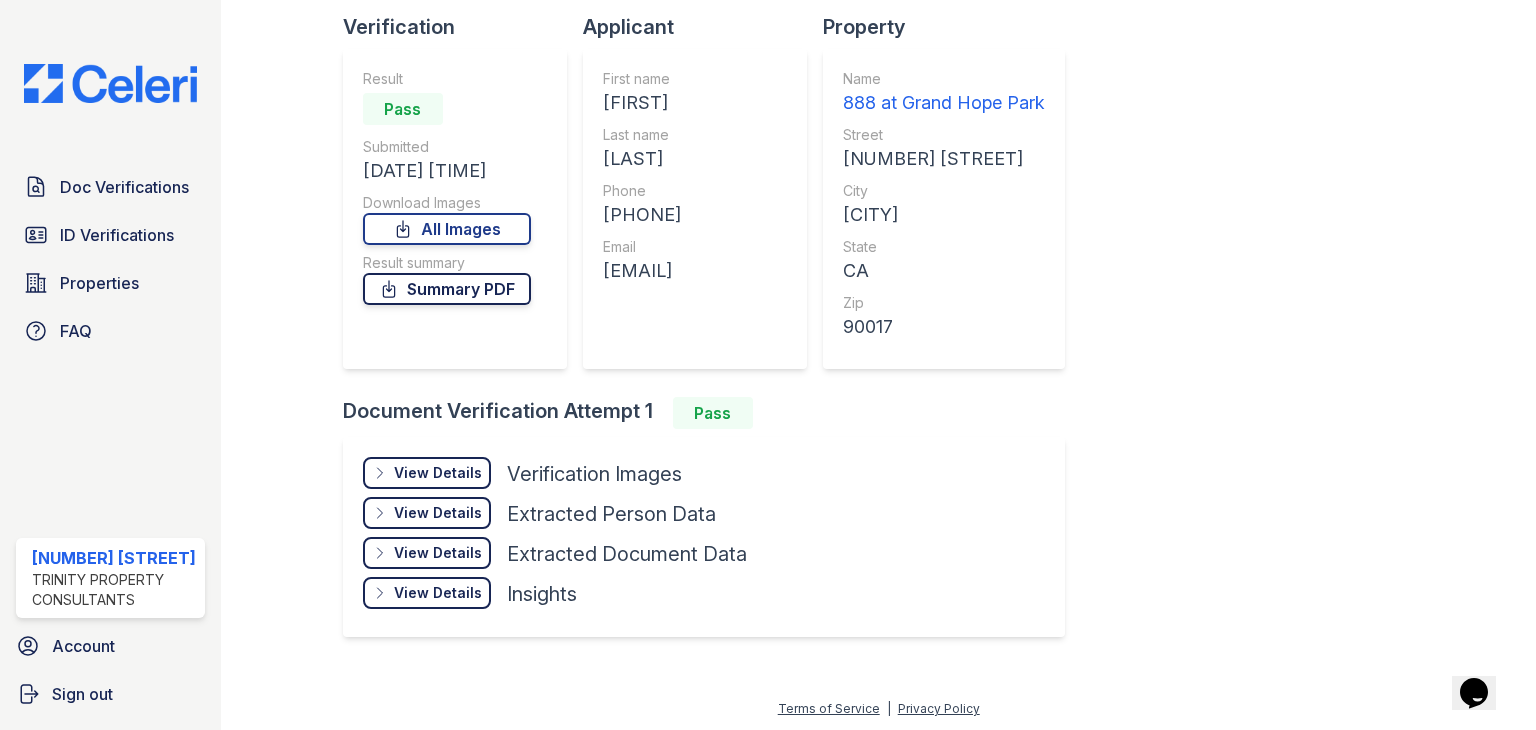 click on "Summary PDF" at bounding box center (447, 289) 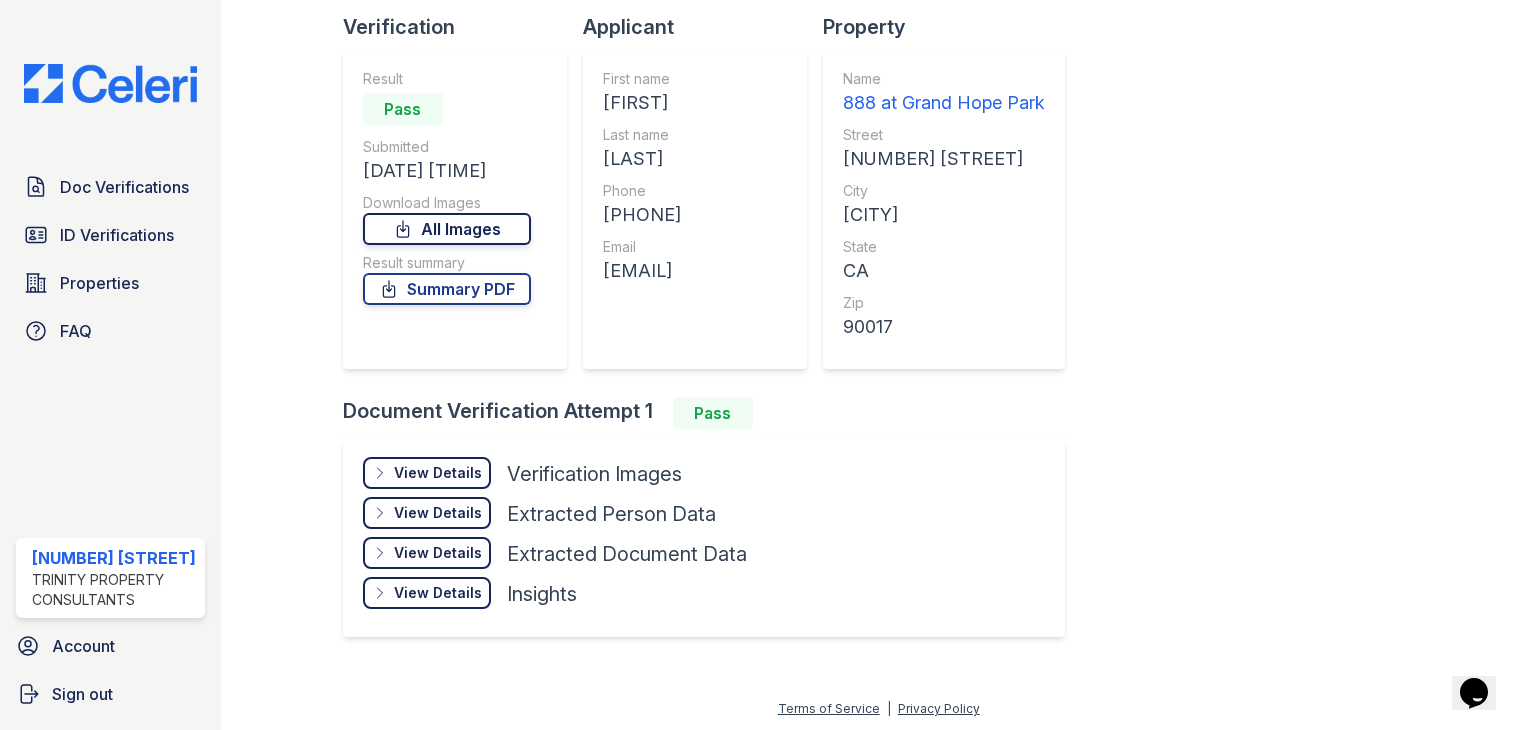 click on "All Images" at bounding box center [447, 229] 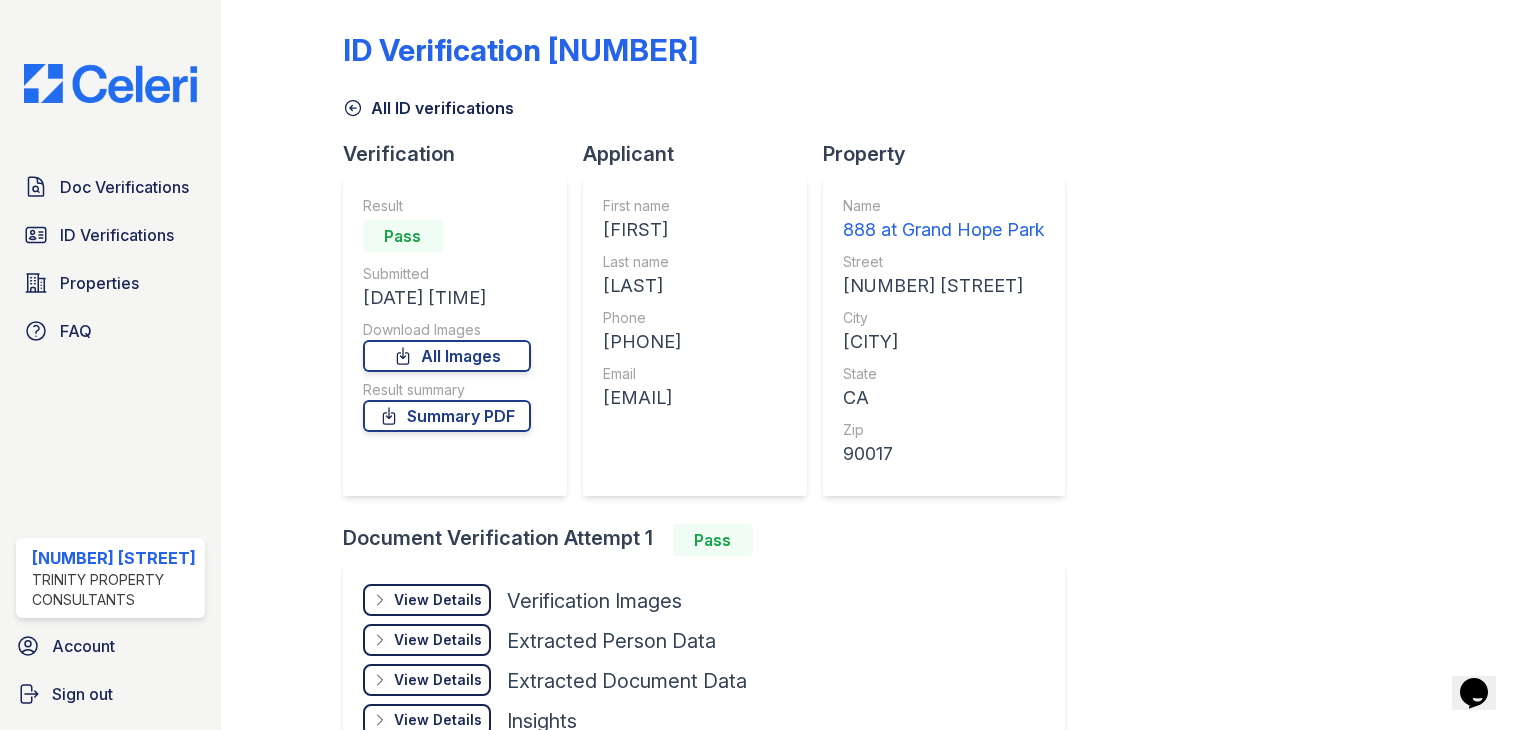 scroll, scrollTop: 0, scrollLeft: 0, axis: both 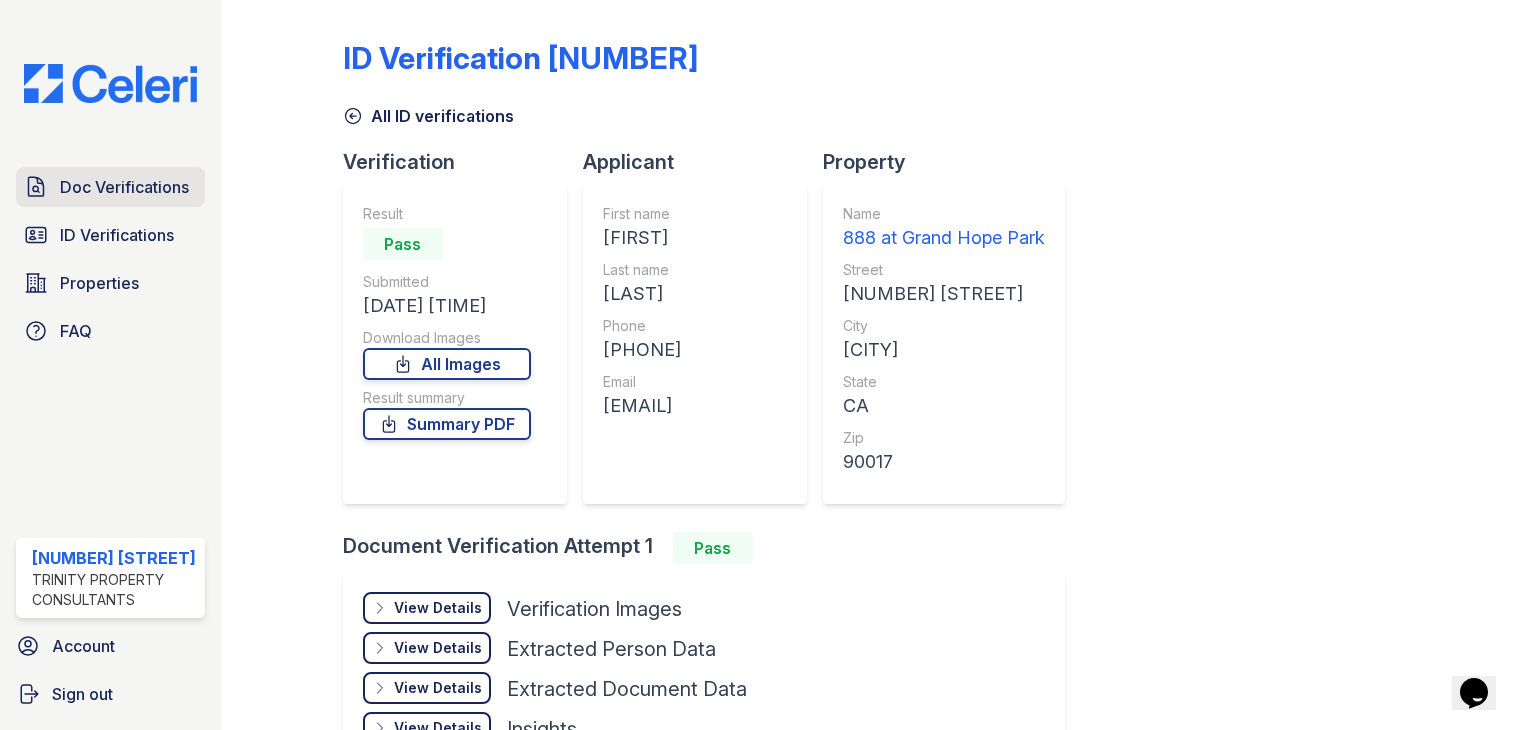 click on "Doc Verifications" at bounding box center [124, 187] 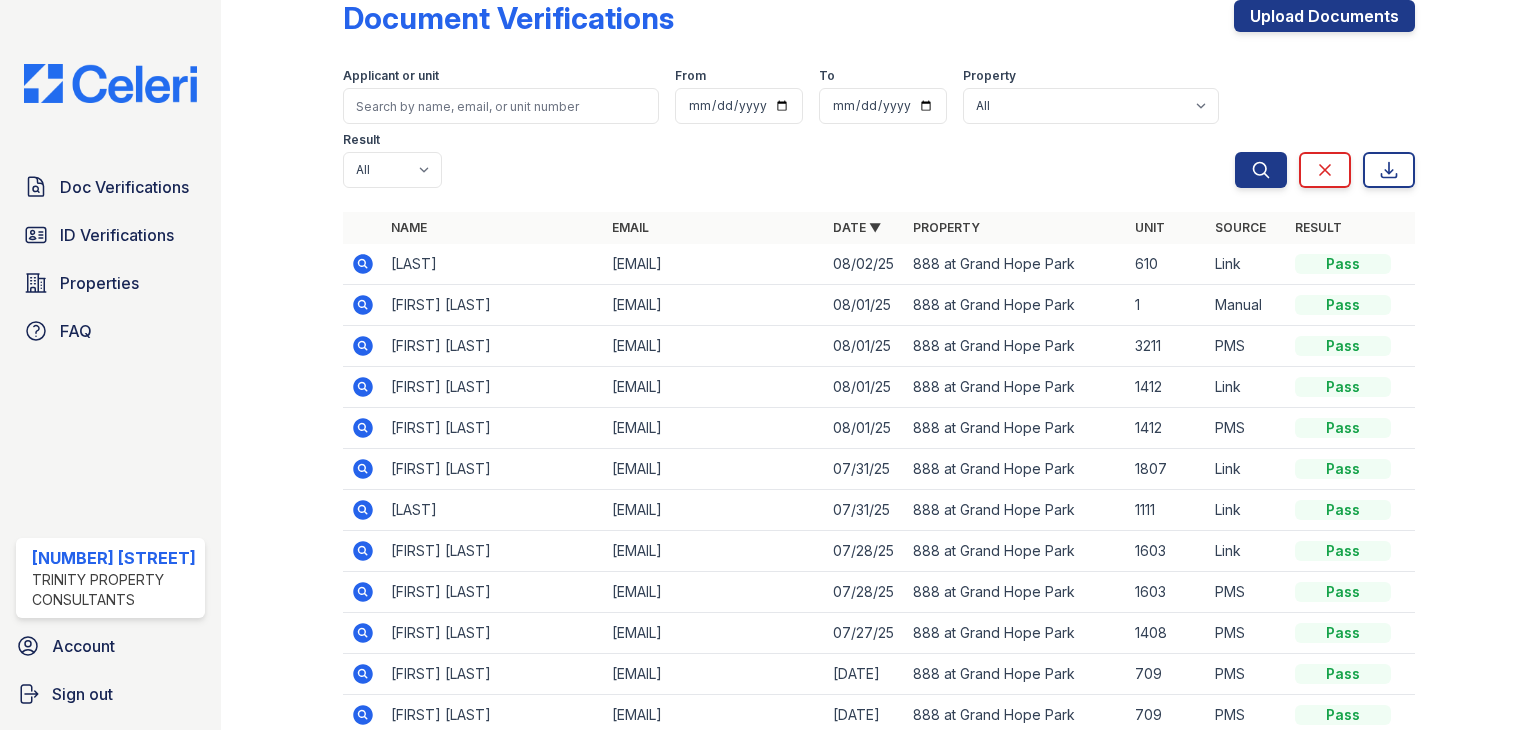 scroll, scrollTop: 100, scrollLeft: 0, axis: vertical 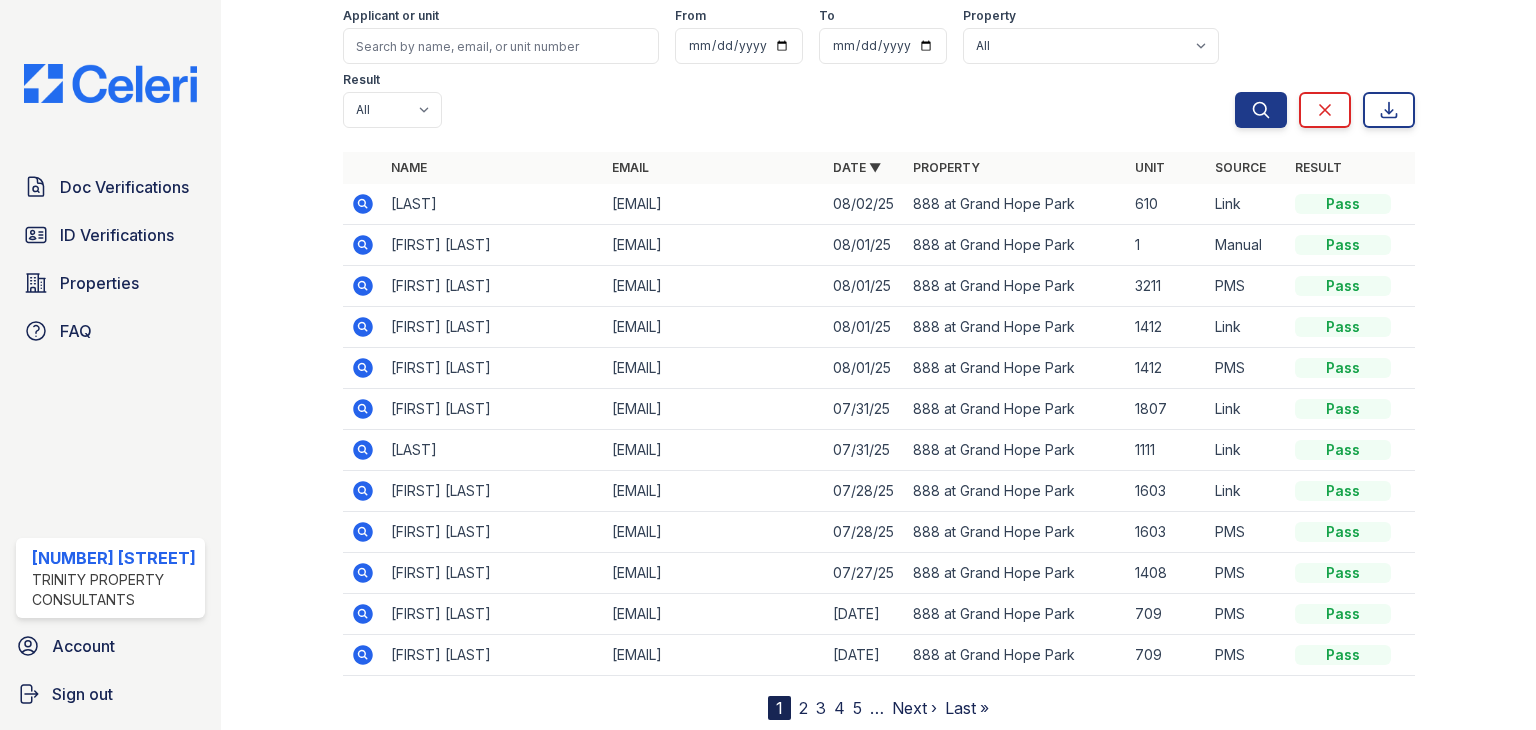 click 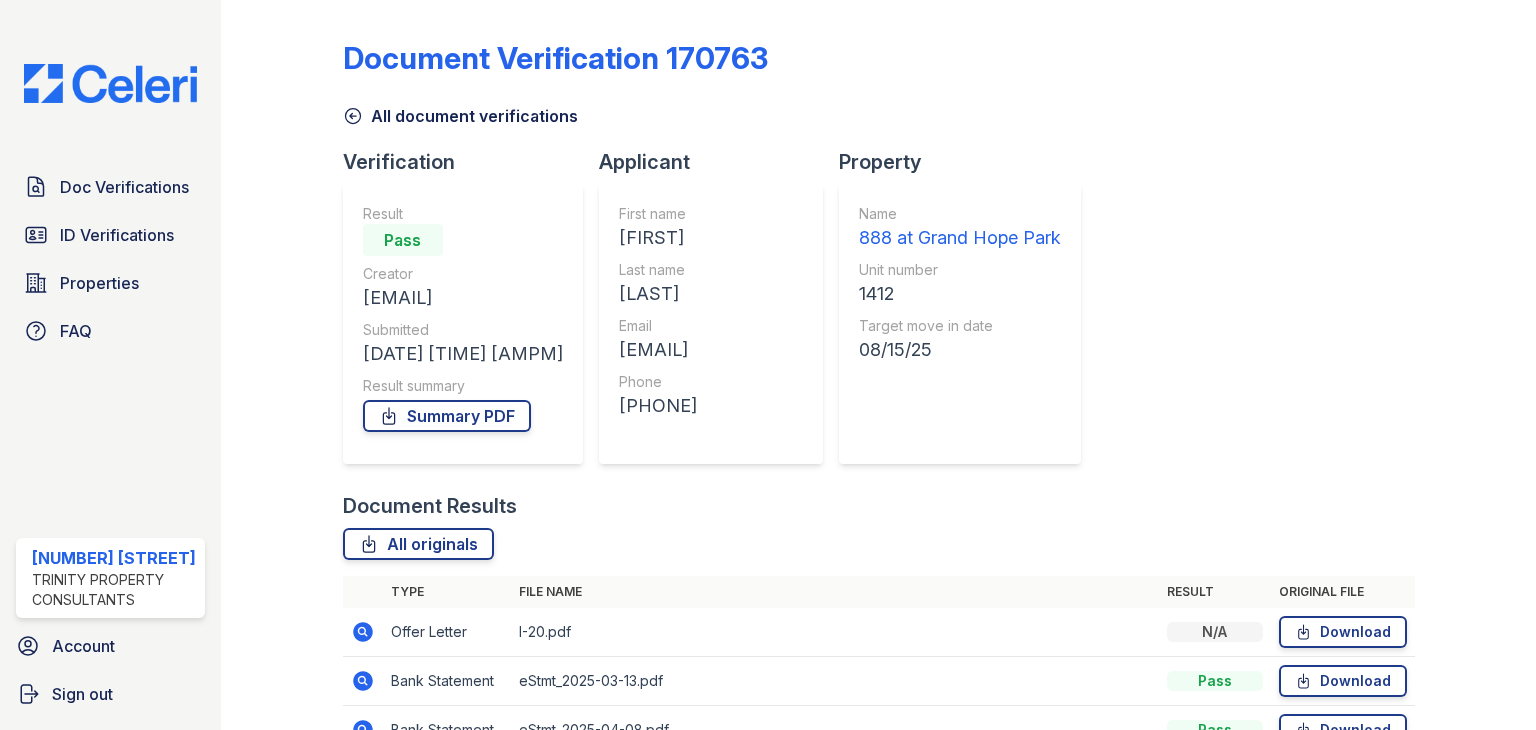 scroll, scrollTop: 0, scrollLeft: 0, axis: both 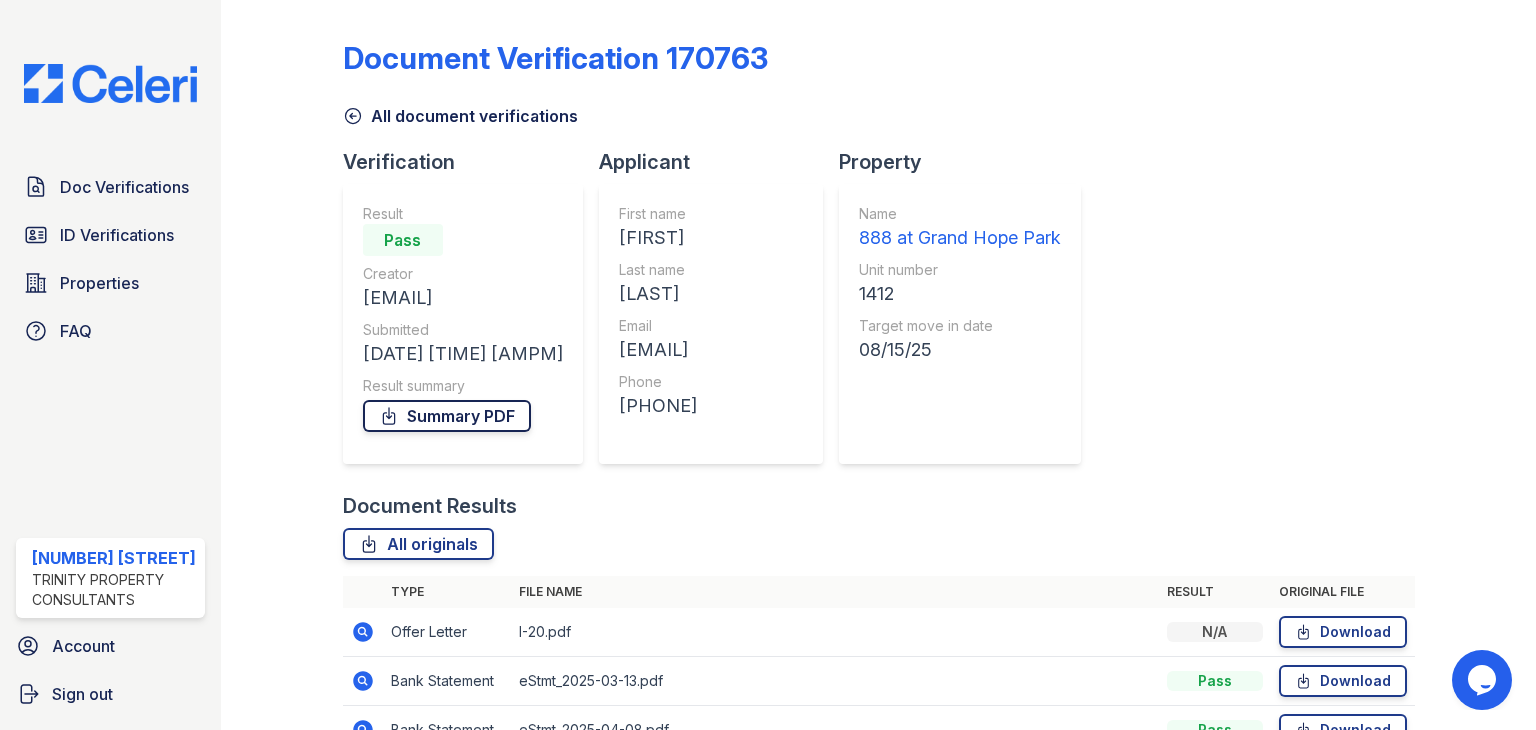 click on "Summary PDF" at bounding box center (447, 416) 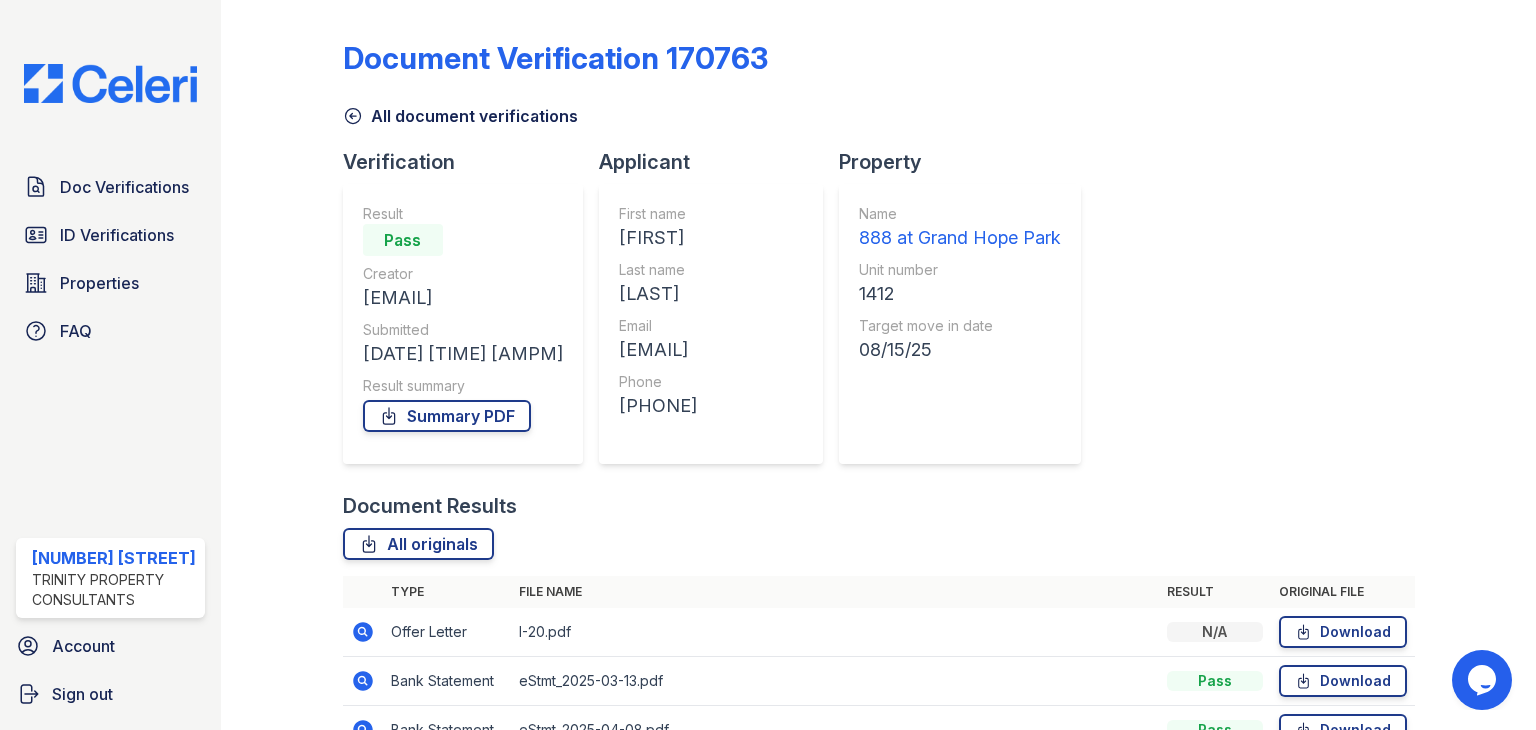 scroll, scrollTop: 200, scrollLeft: 0, axis: vertical 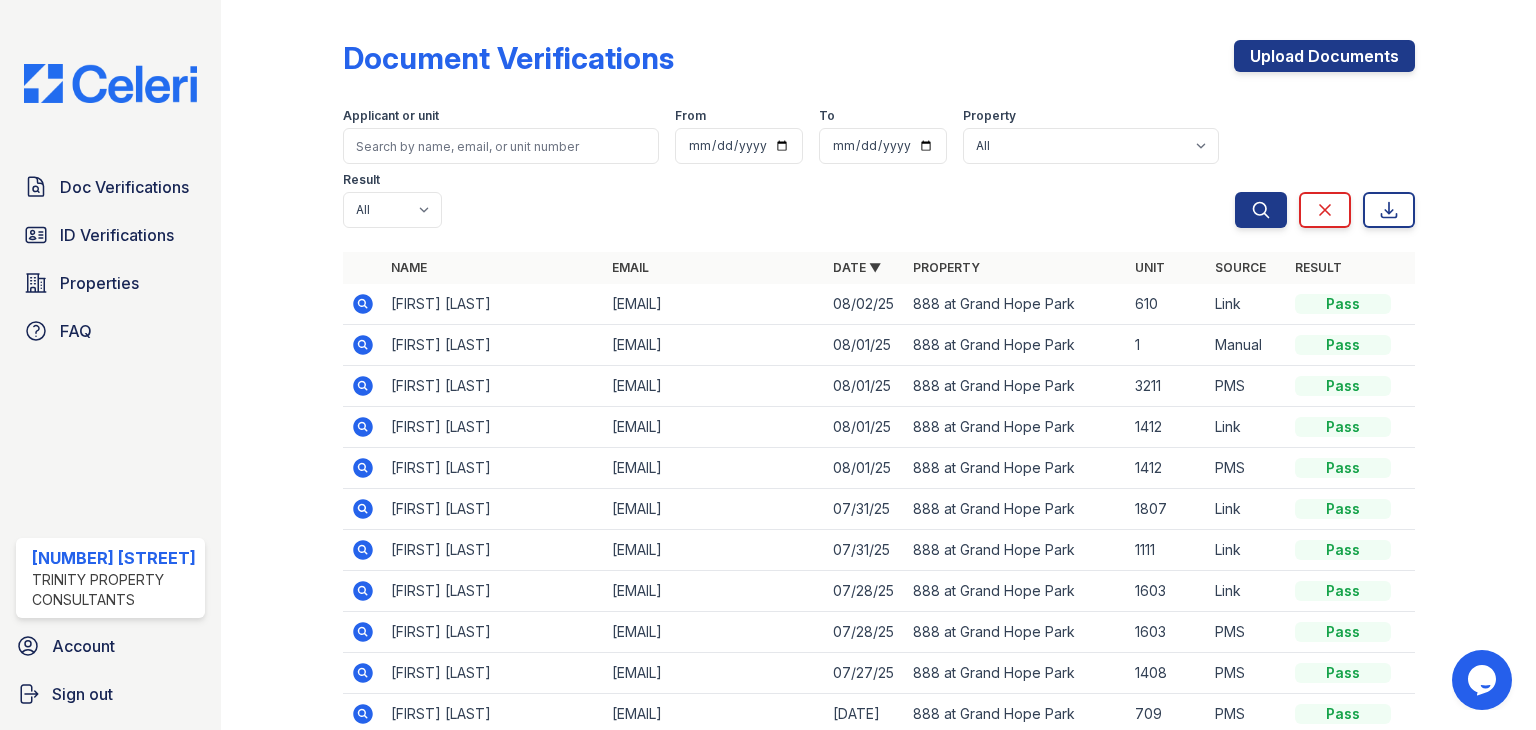 click 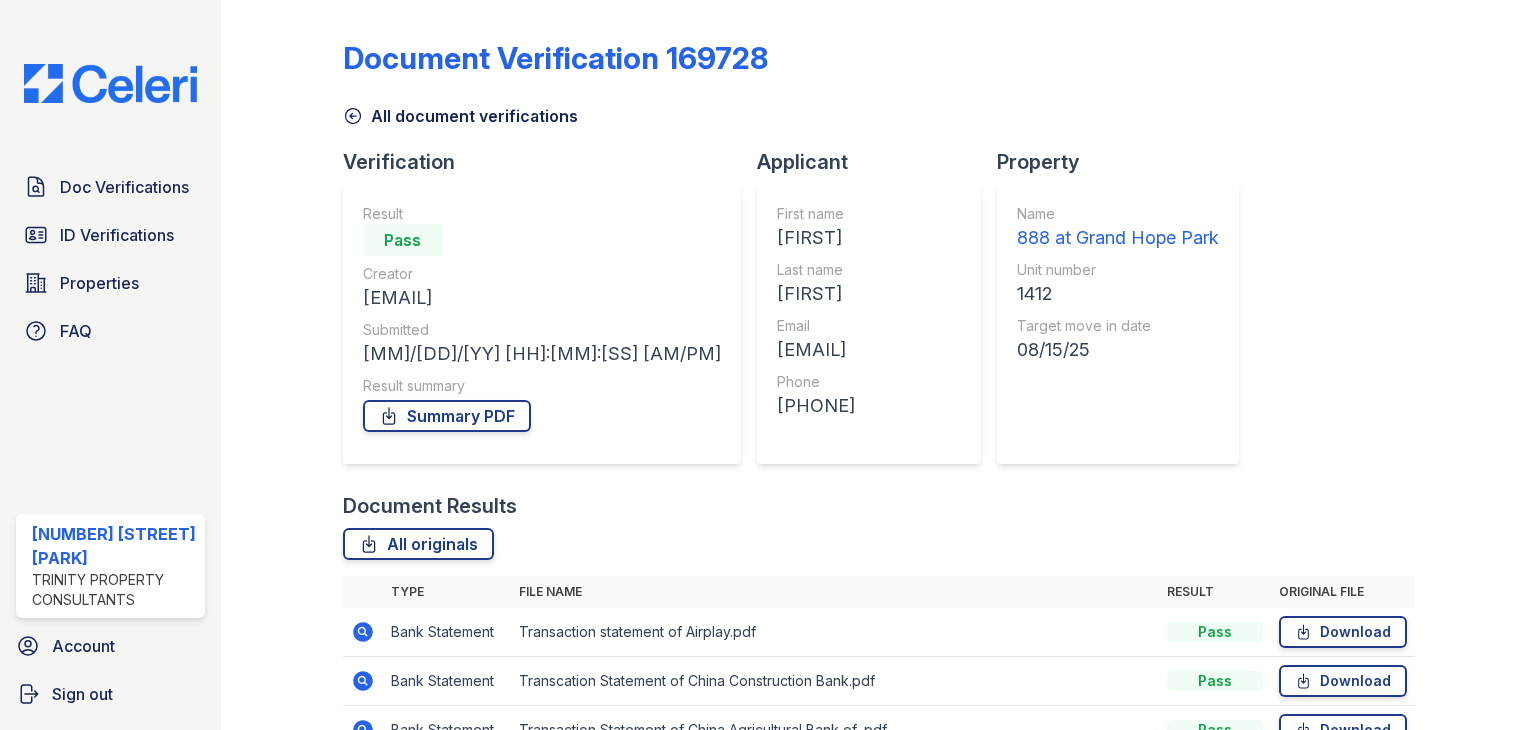 scroll, scrollTop: 0, scrollLeft: 0, axis: both 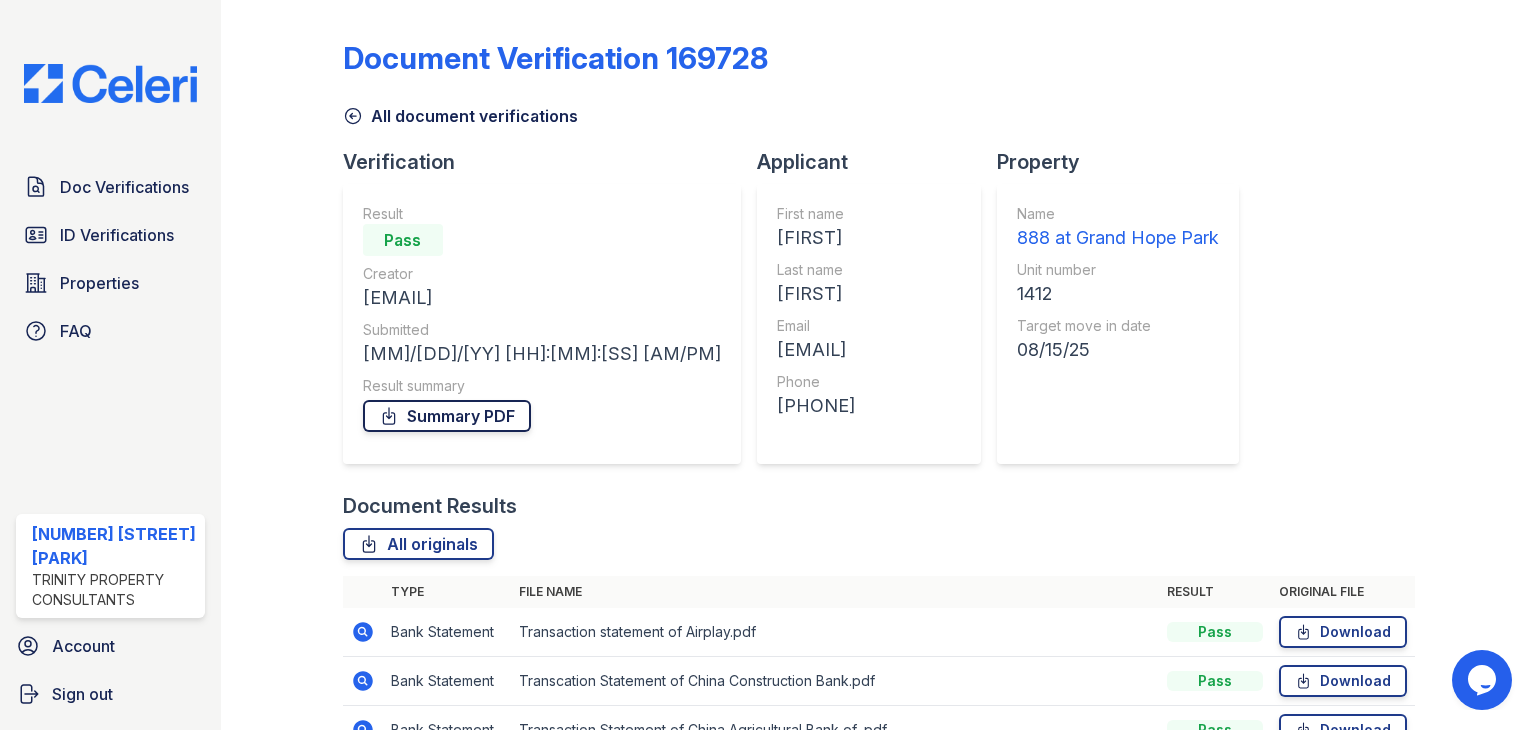 click on "Summary PDF" at bounding box center [447, 416] 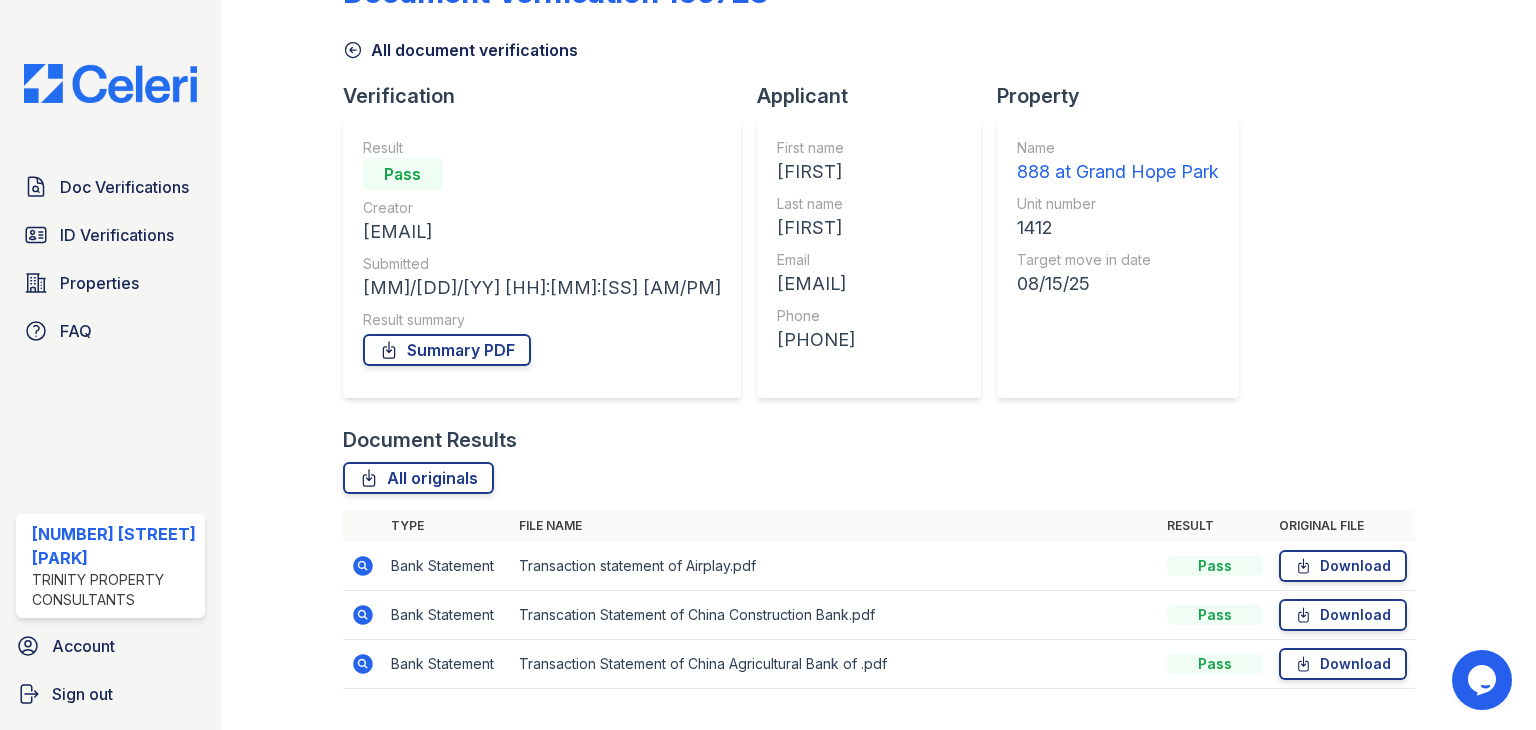 scroll, scrollTop: 0, scrollLeft: 0, axis: both 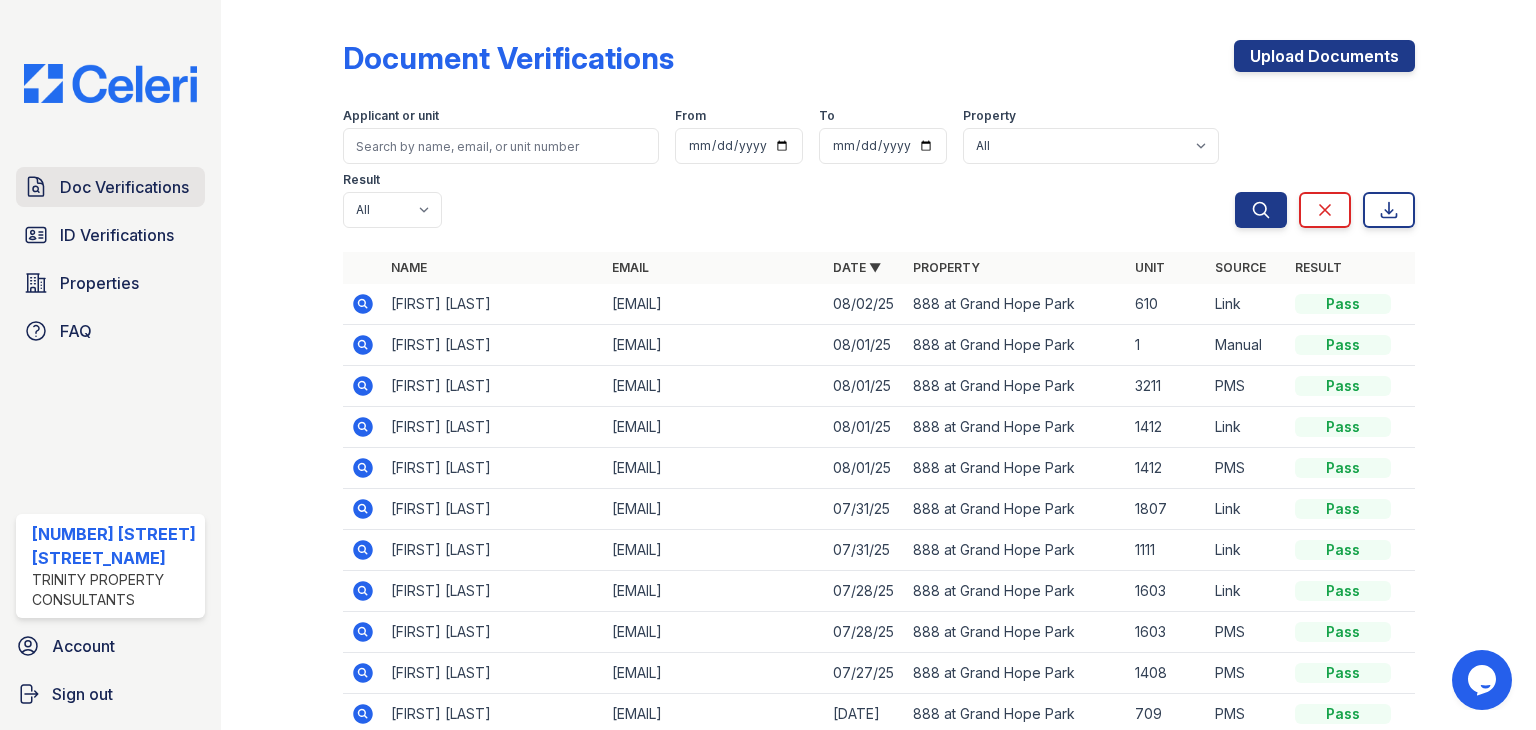 click on "Doc Verifications" at bounding box center (124, 187) 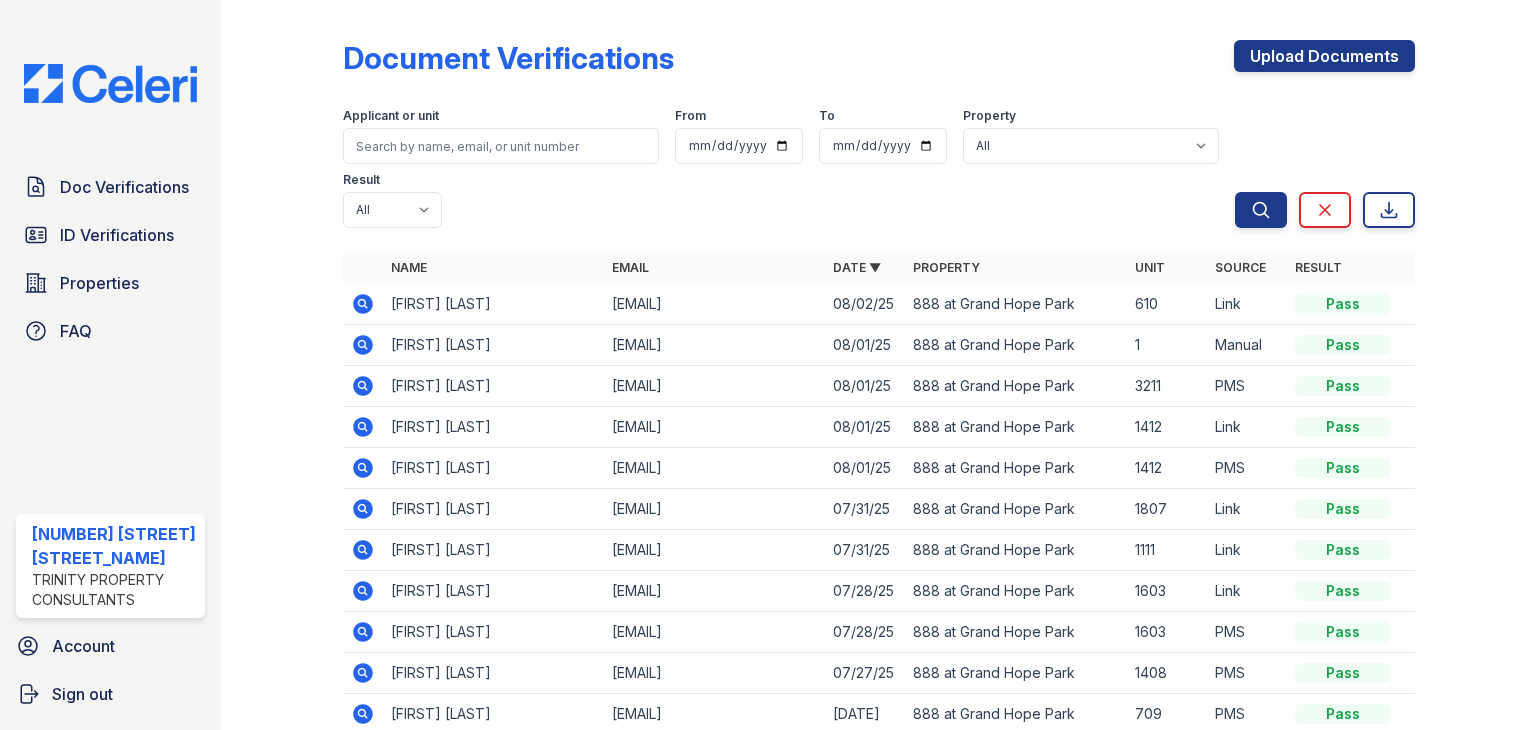 click 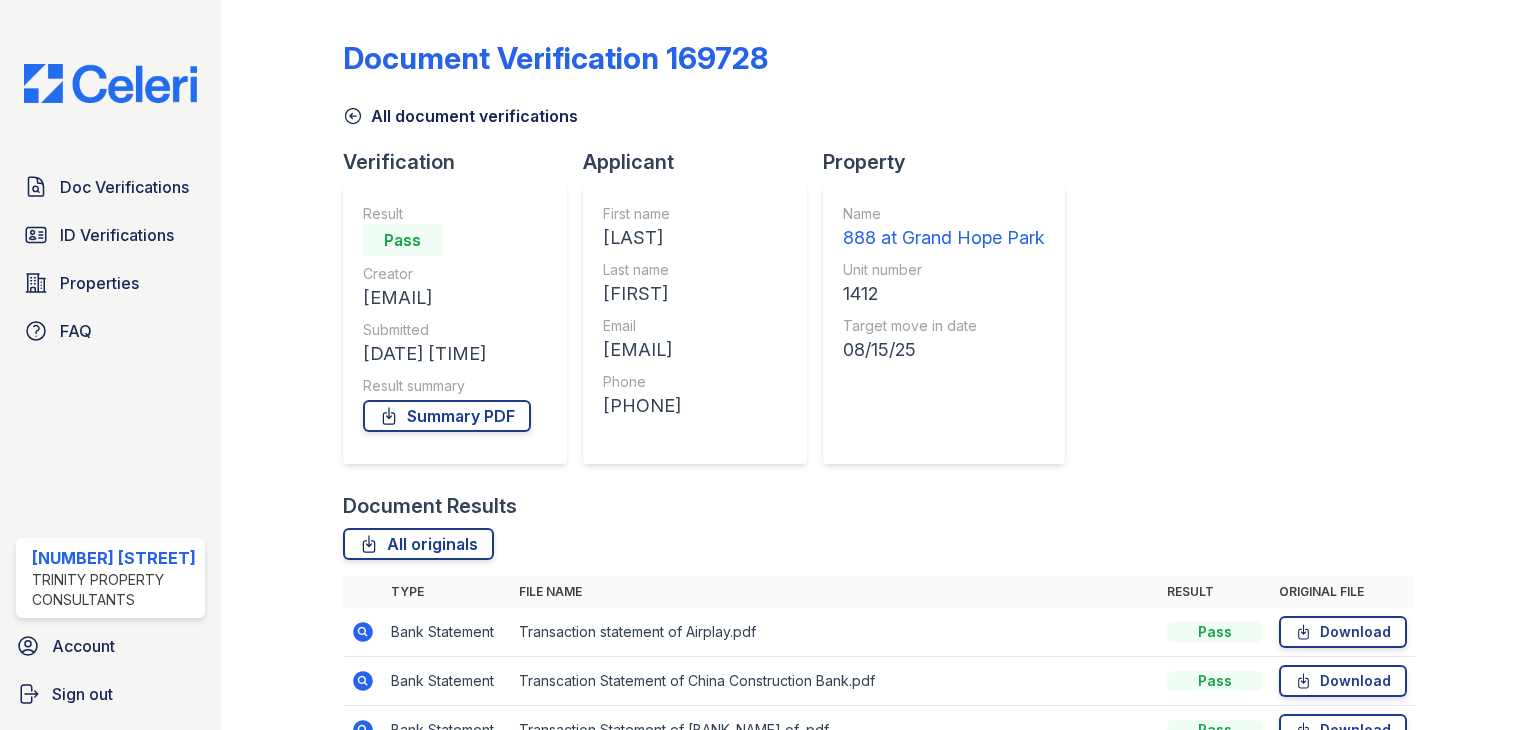 scroll, scrollTop: 0, scrollLeft: 0, axis: both 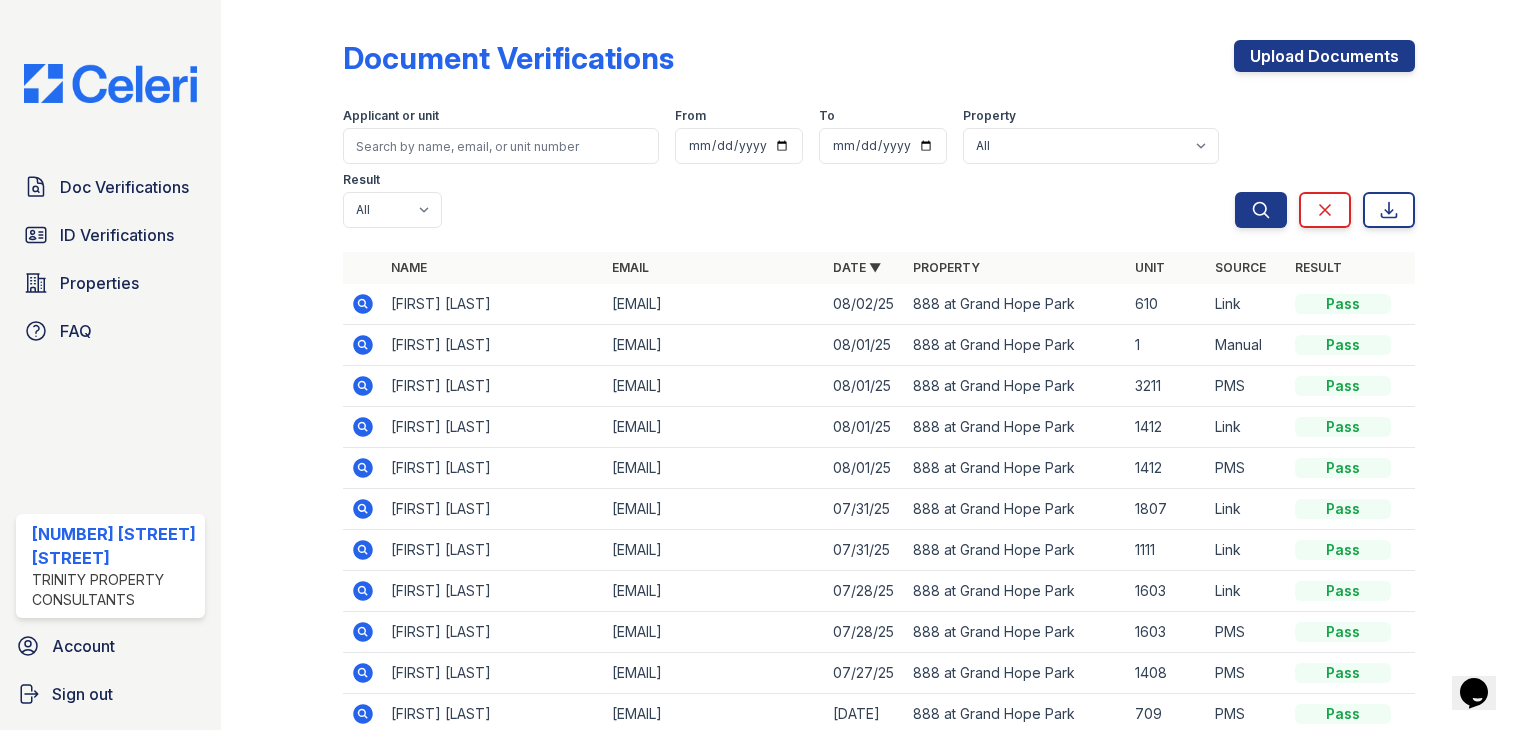 click 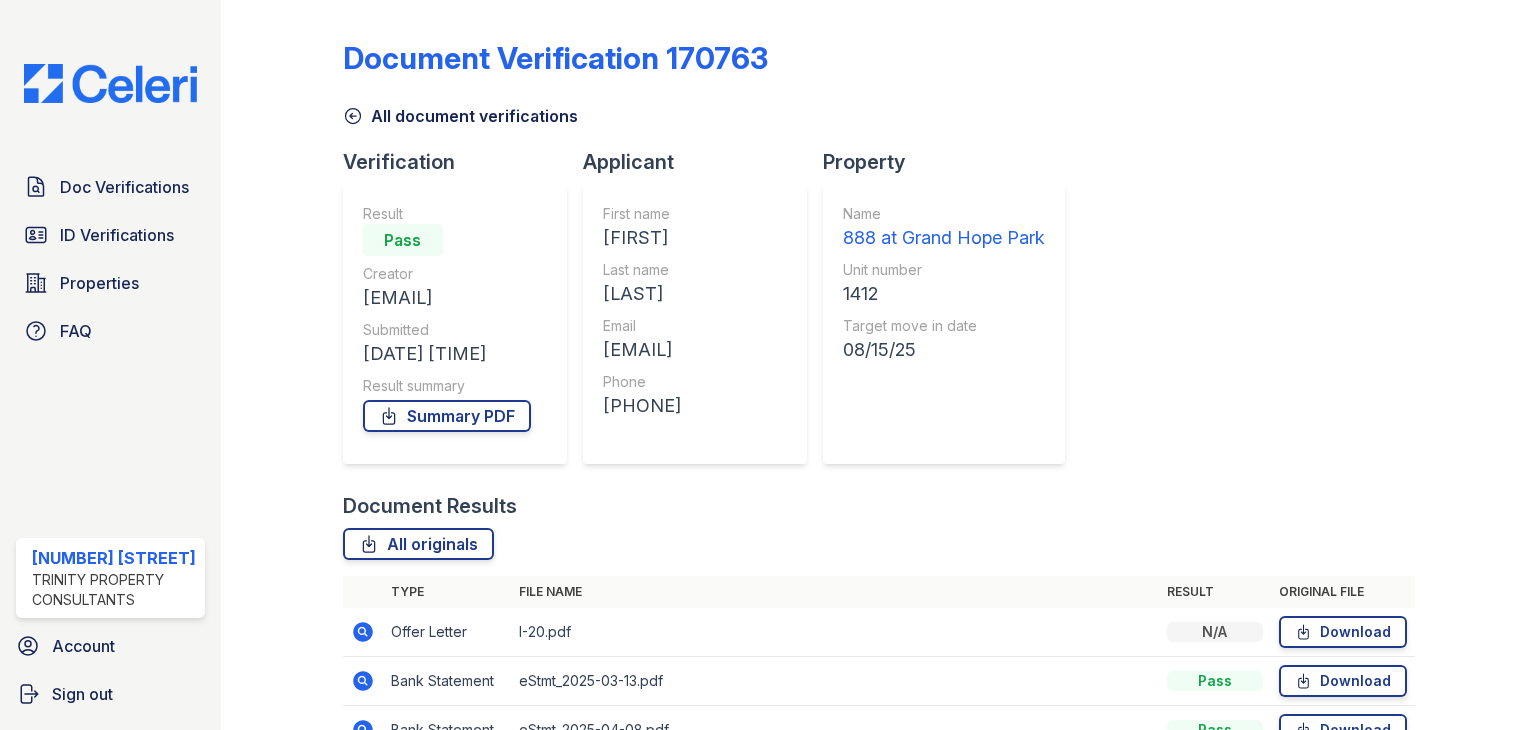 scroll, scrollTop: 0, scrollLeft: 0, axis: both 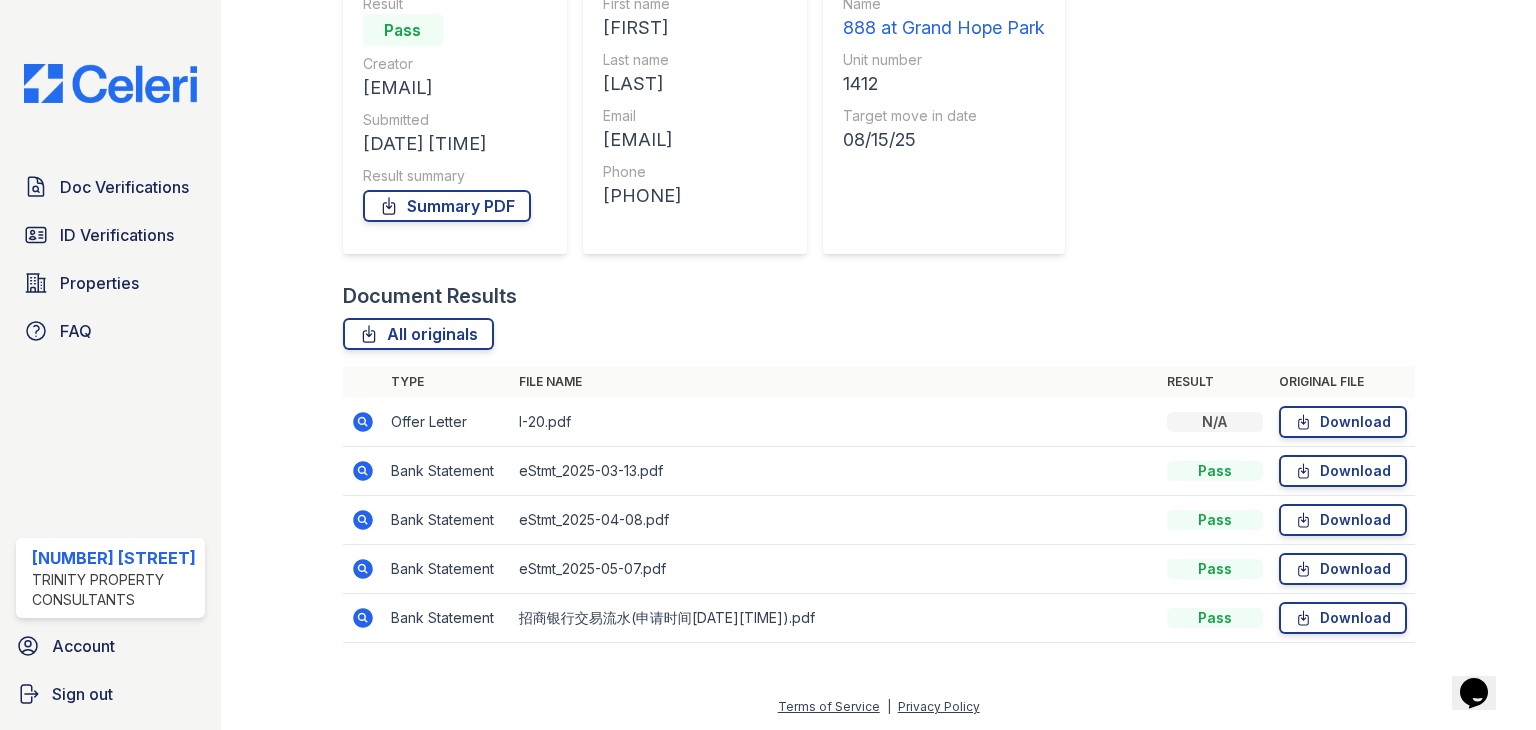 click 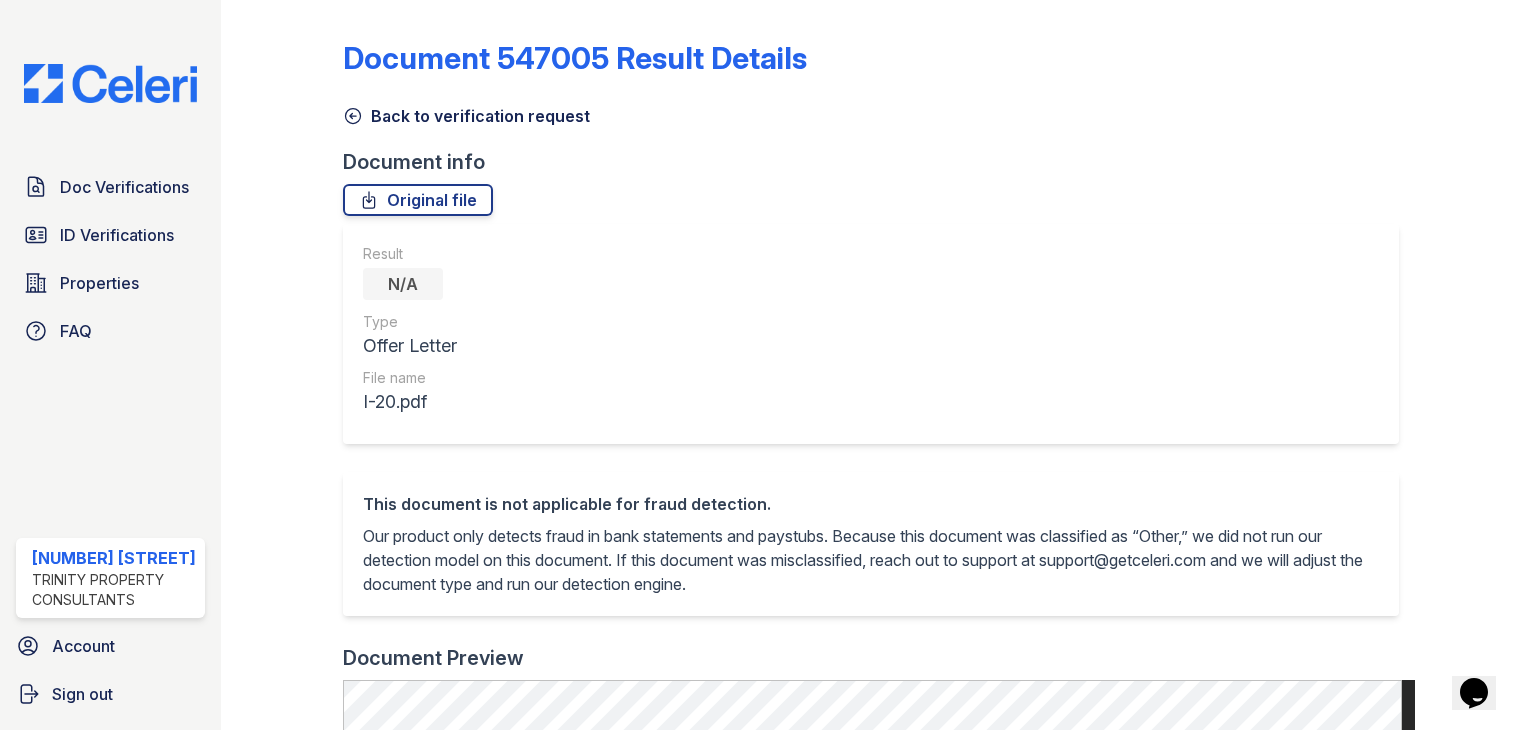 scroll, scrollTop: 0, scrollLeft: 0, axis: both 